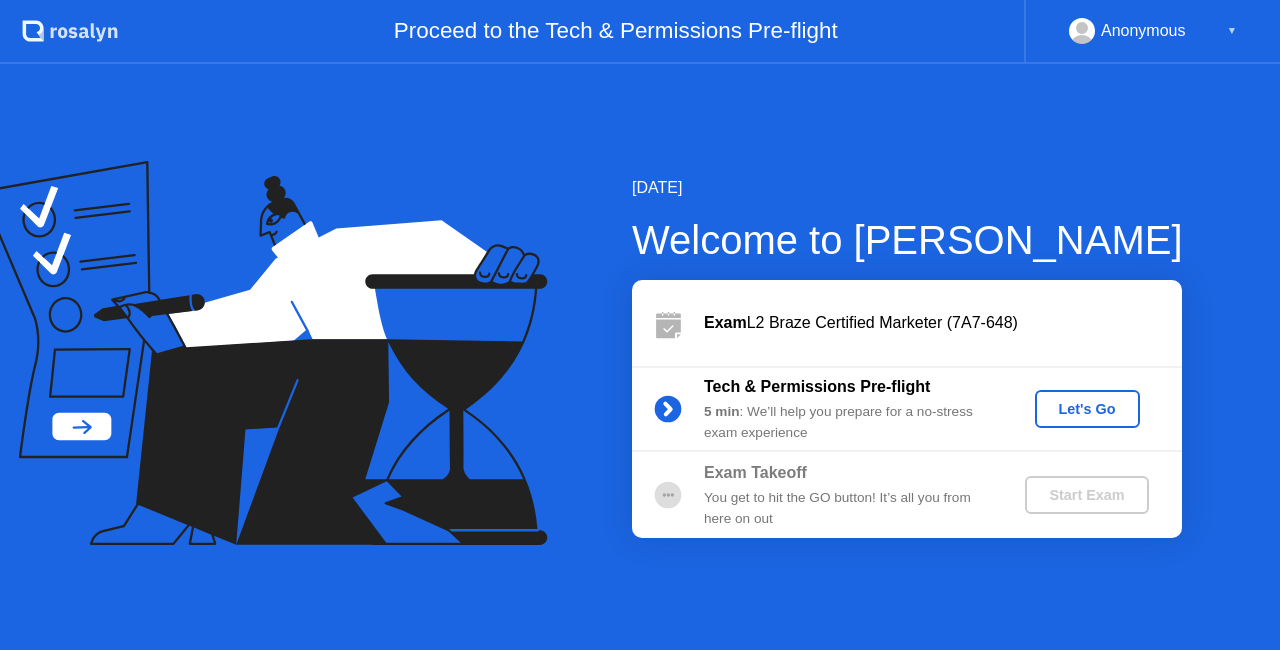 scroll, scrollTop: 0, scrollLeft: 0, axis: both 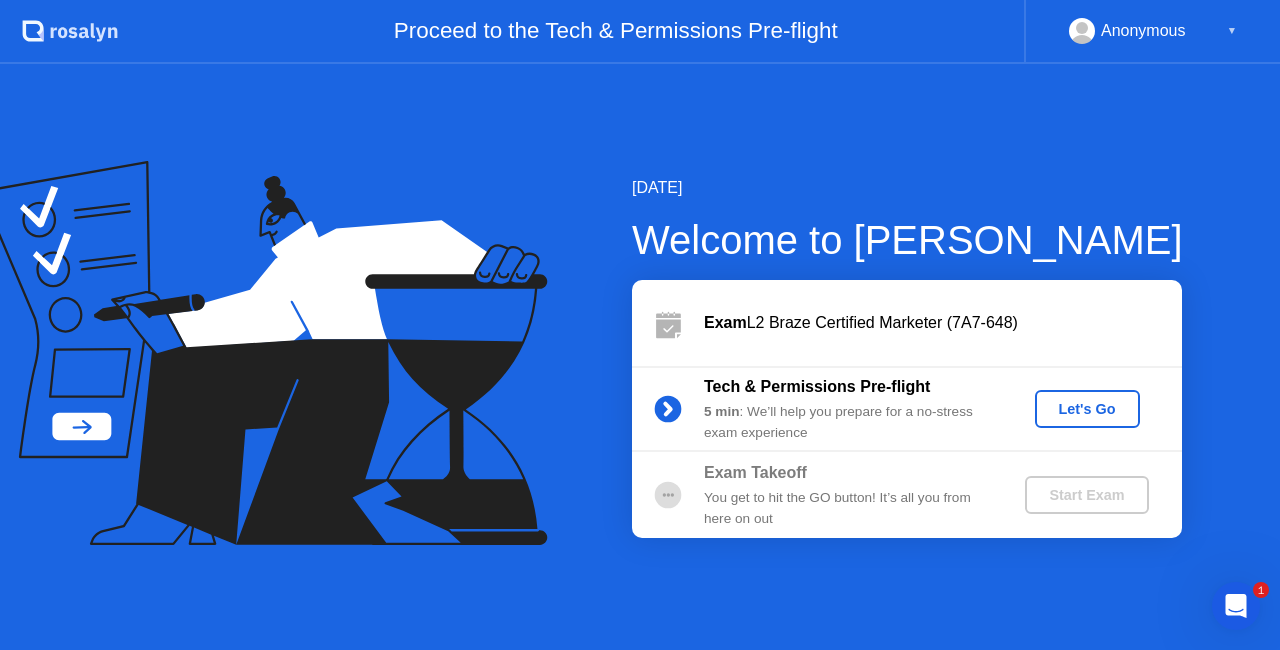 click on "Let's Go" 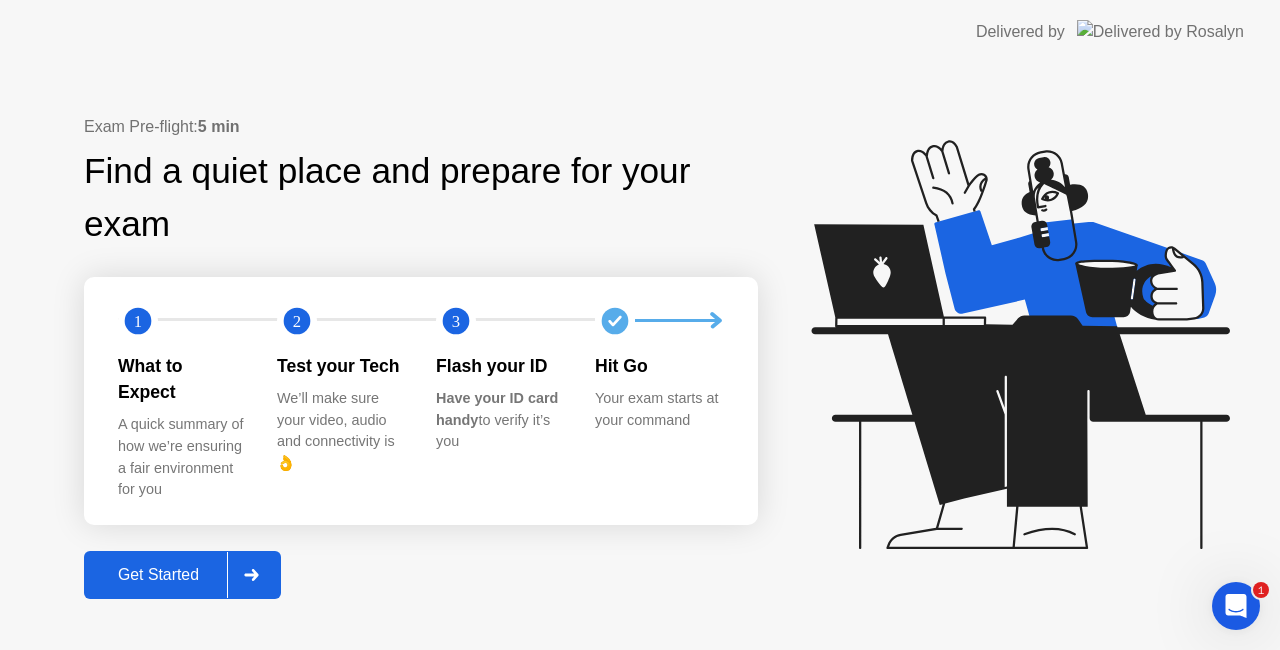 click on "Get Started" 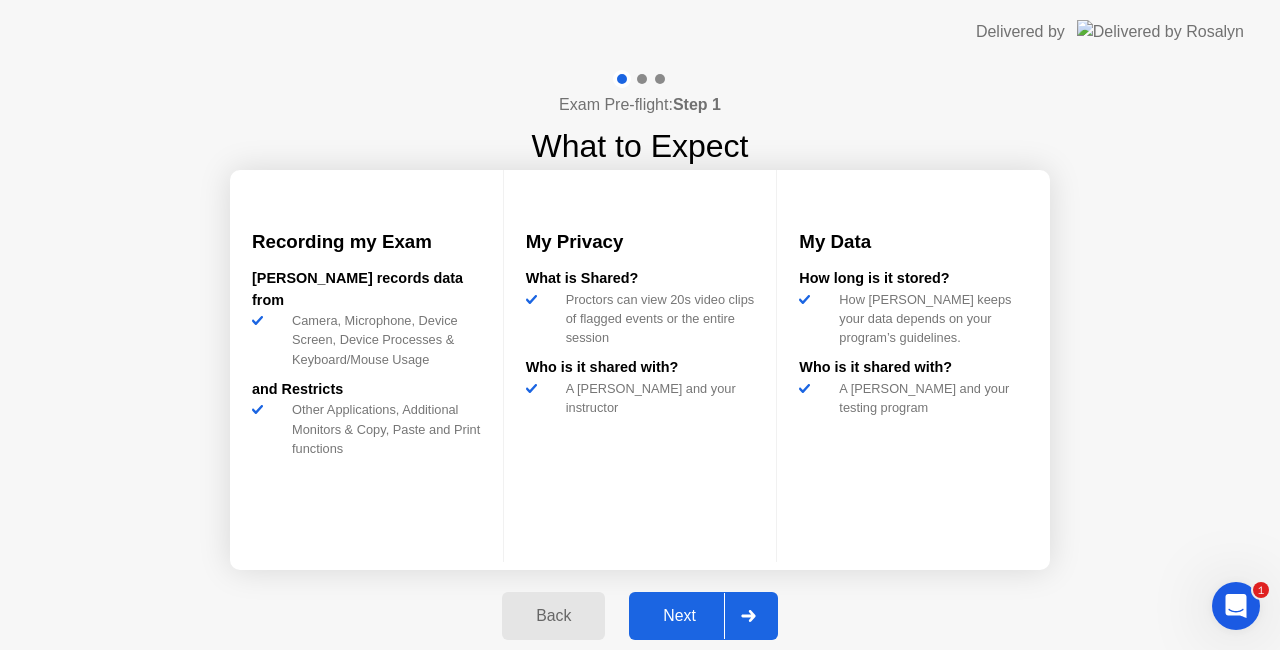 click on "Next" 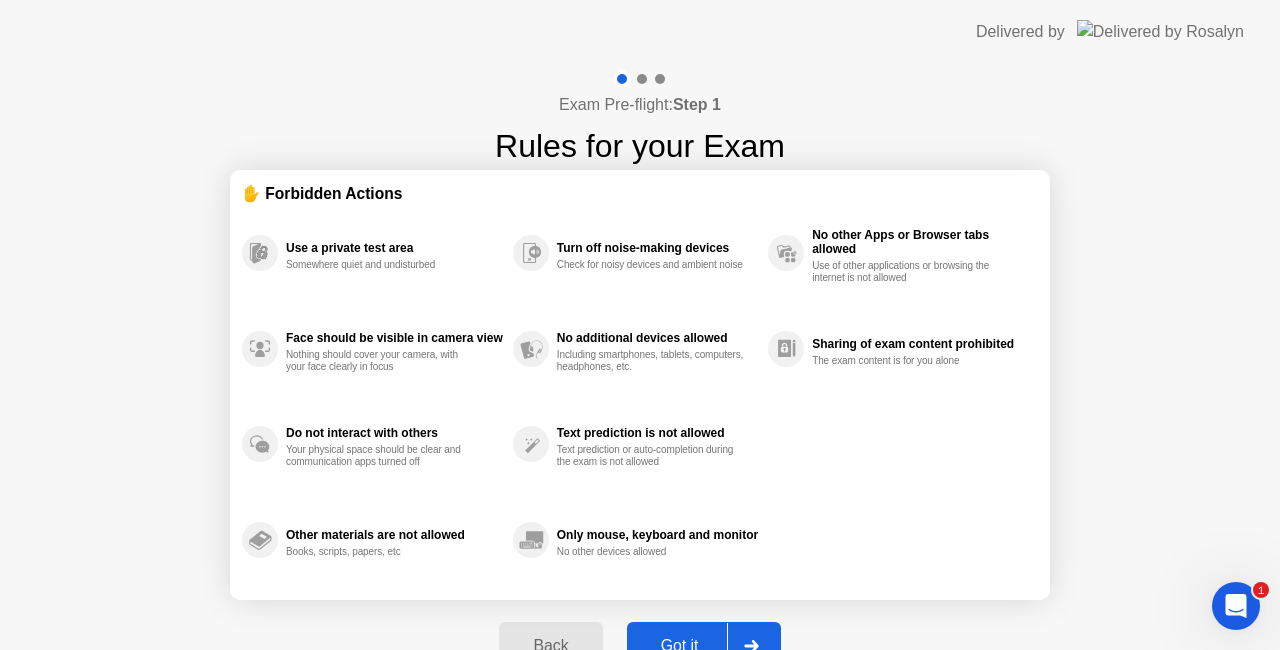 click on "Back Got it" 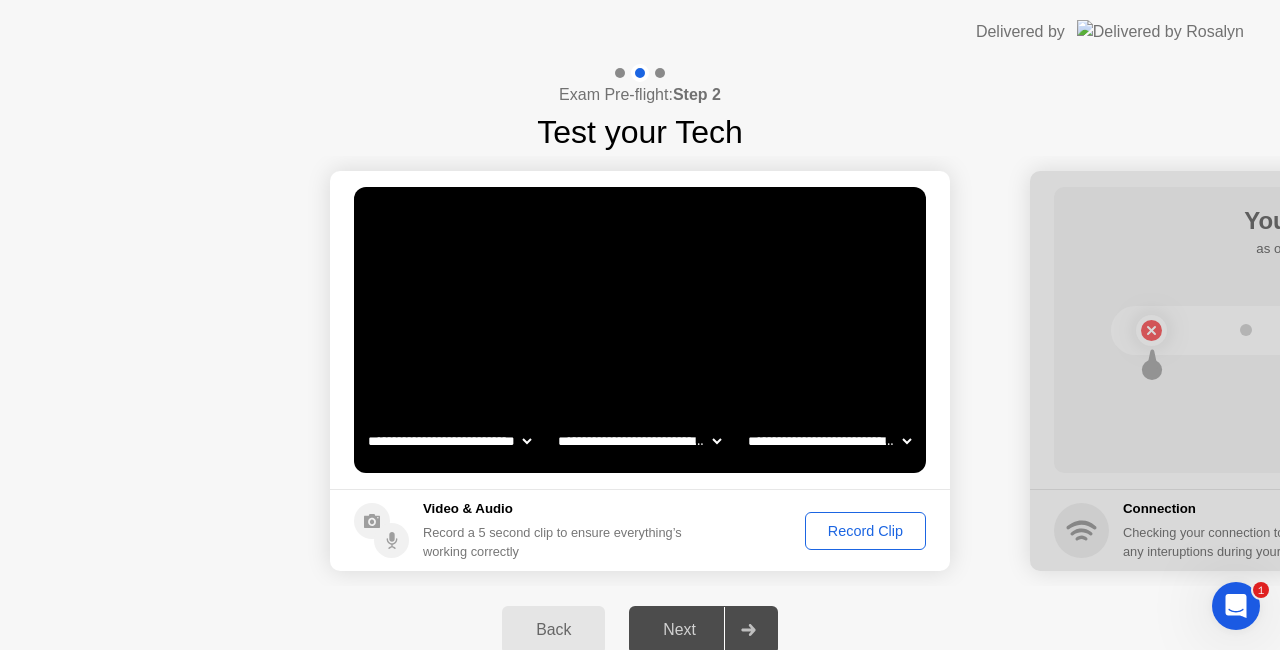 click on "Record Clip" 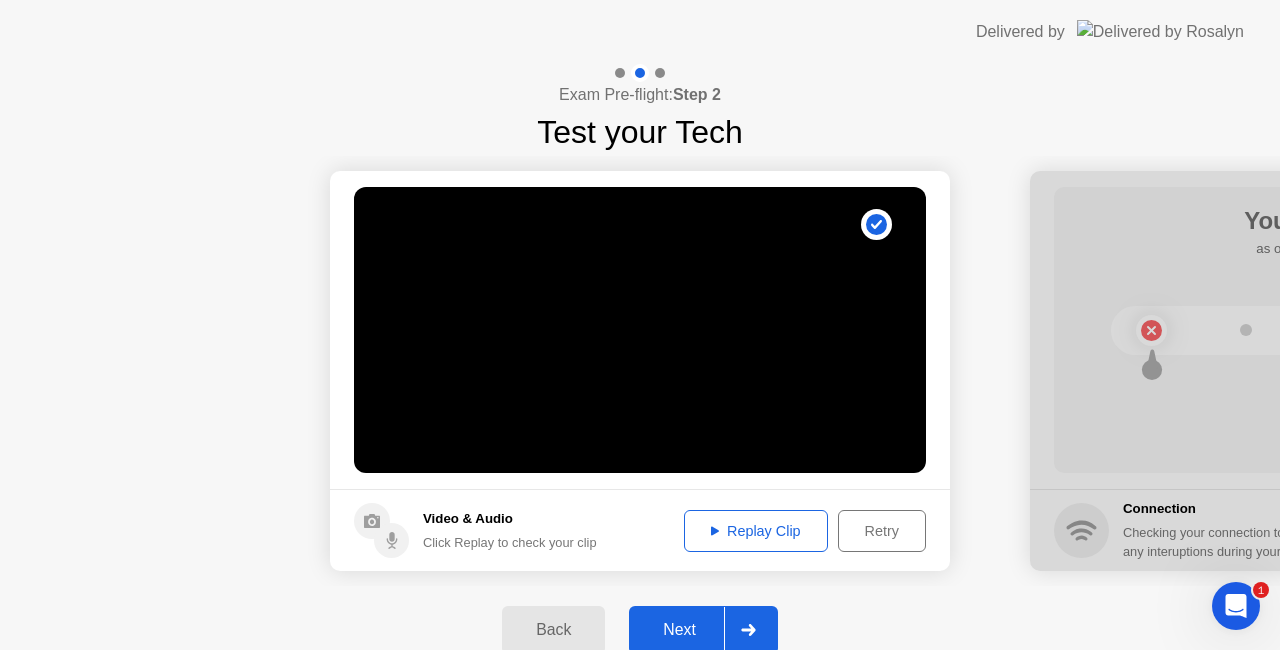 click on "Replay Clip" 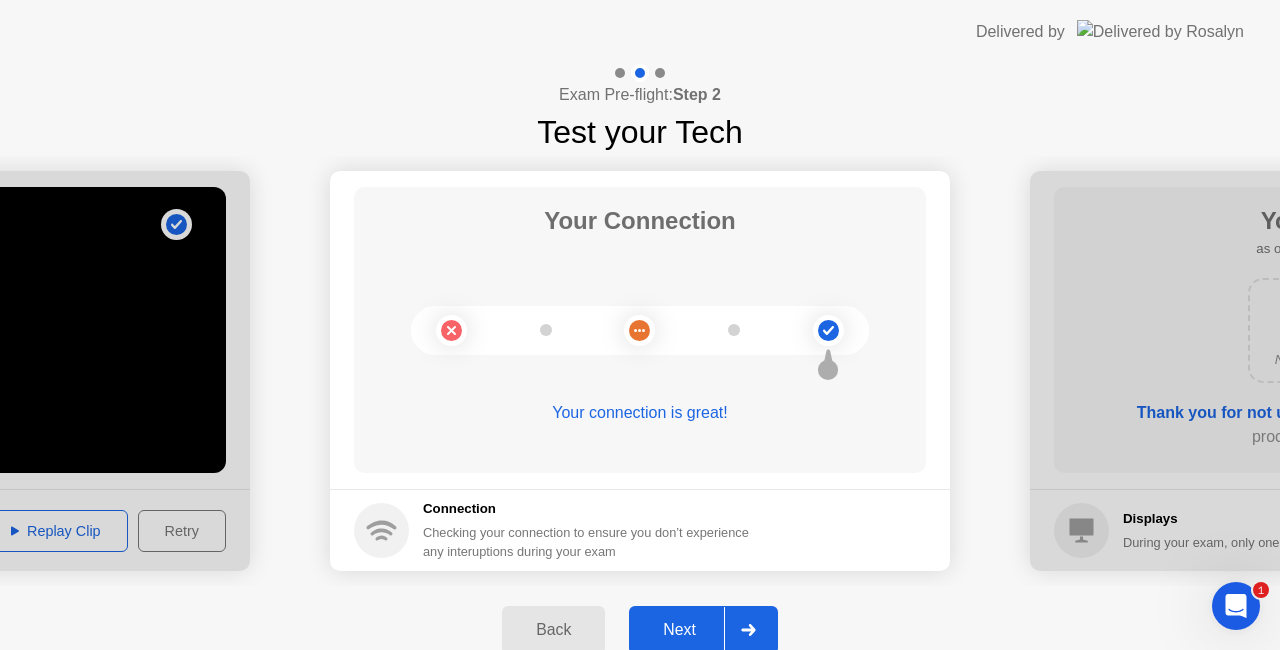 click on "Next" 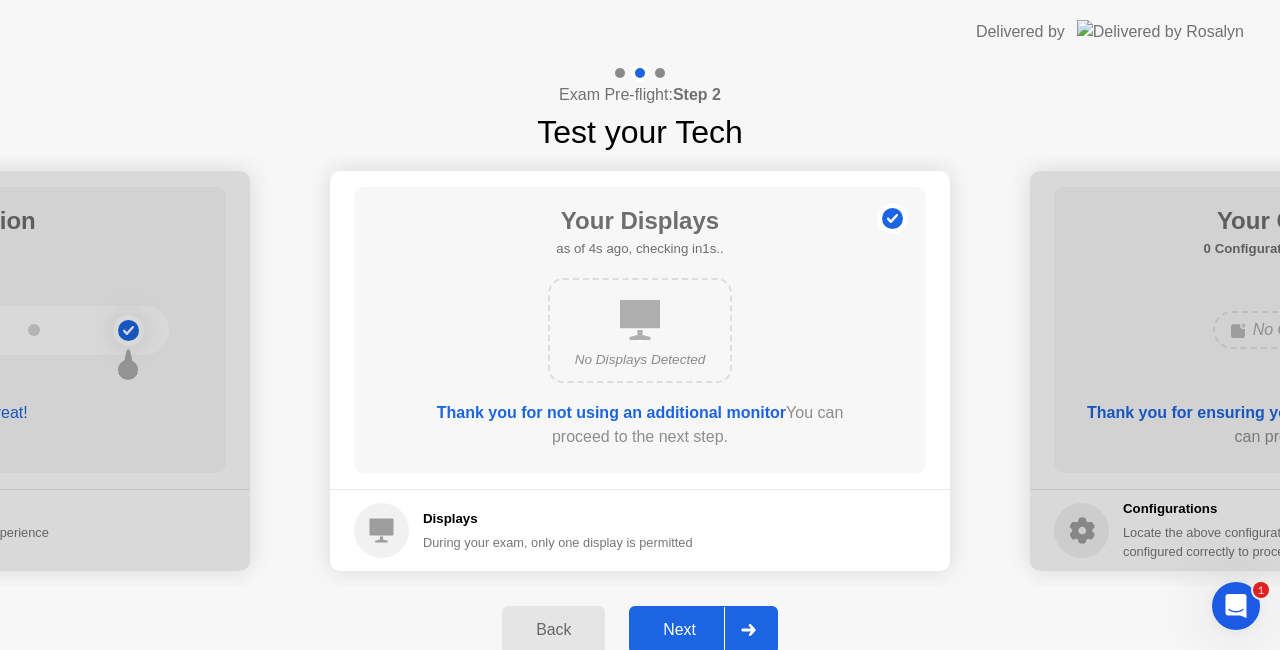 click on "Next" 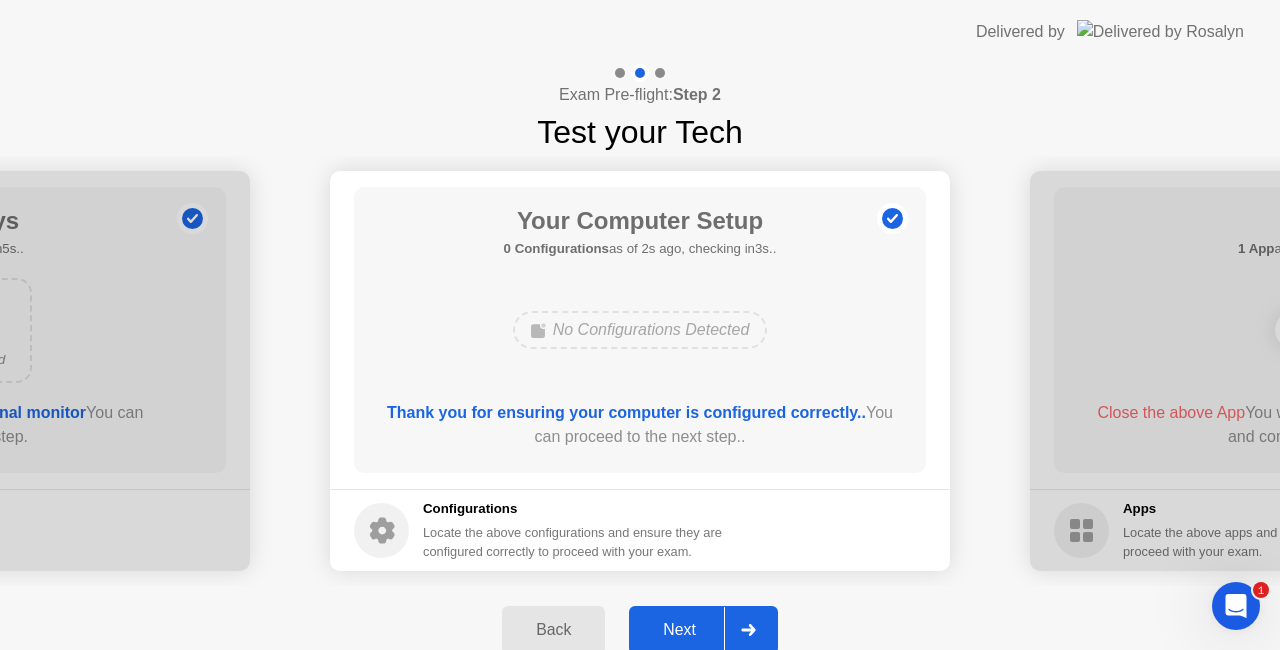 click on "Next" 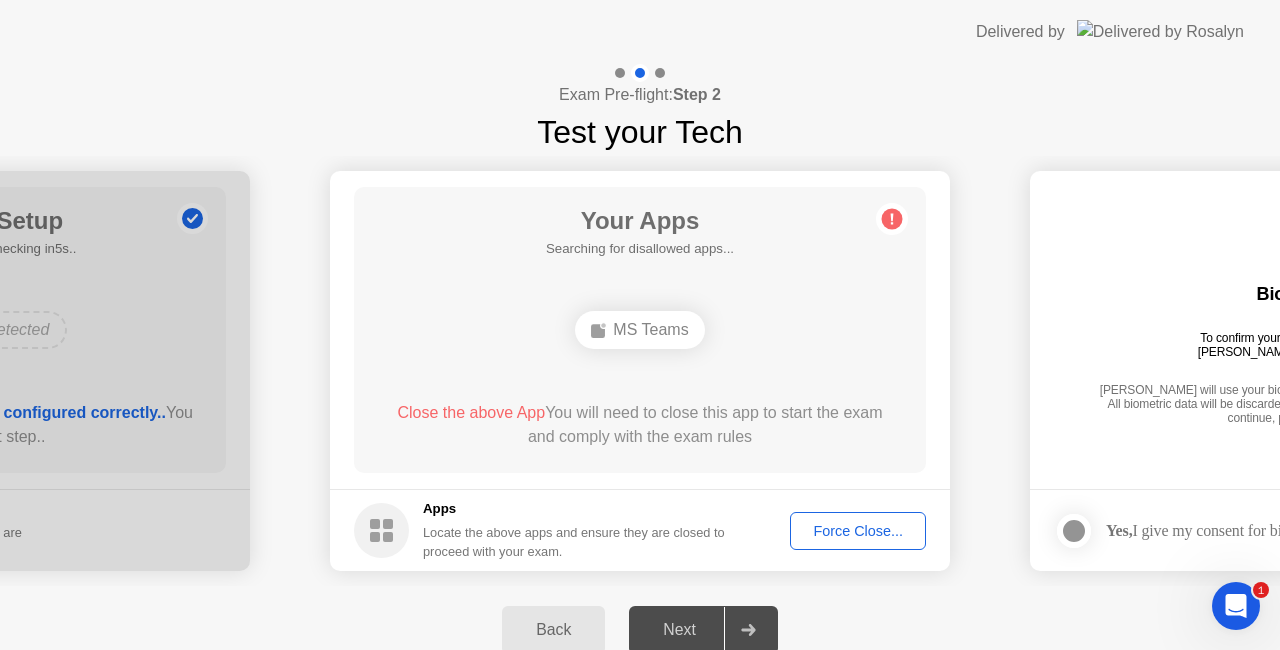 click on "Close the above App" 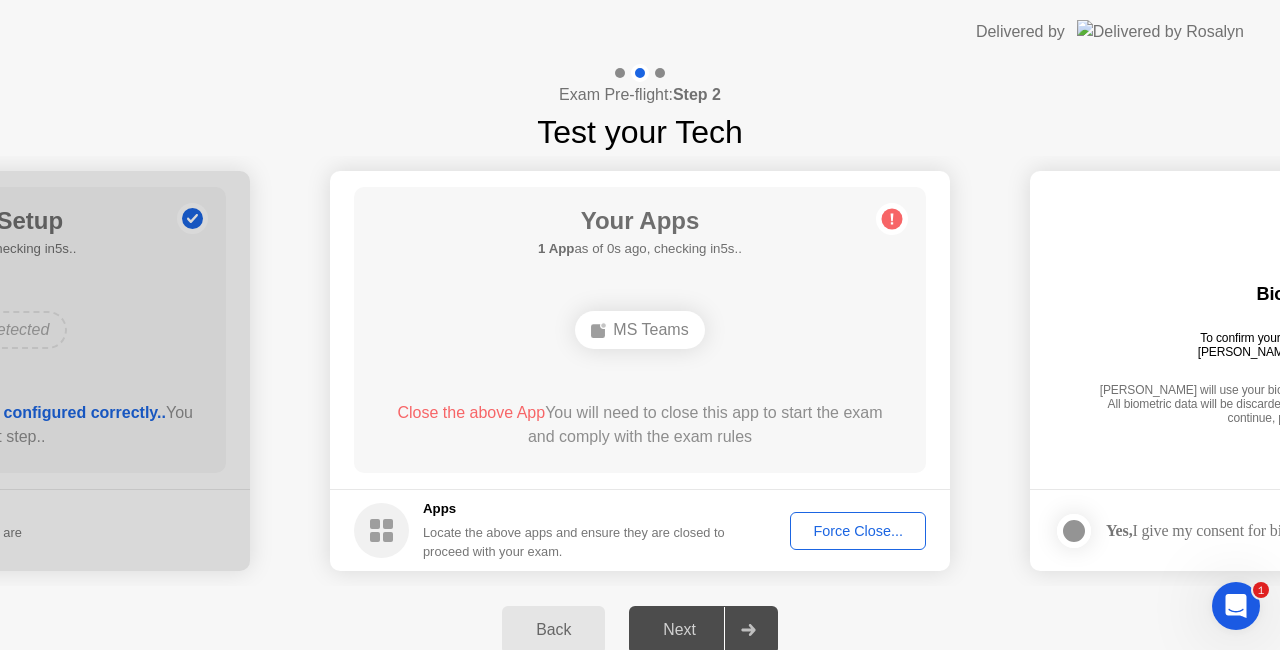 click on "Close the above App  You will need to close this app to start the exam and comply with the exam rules" 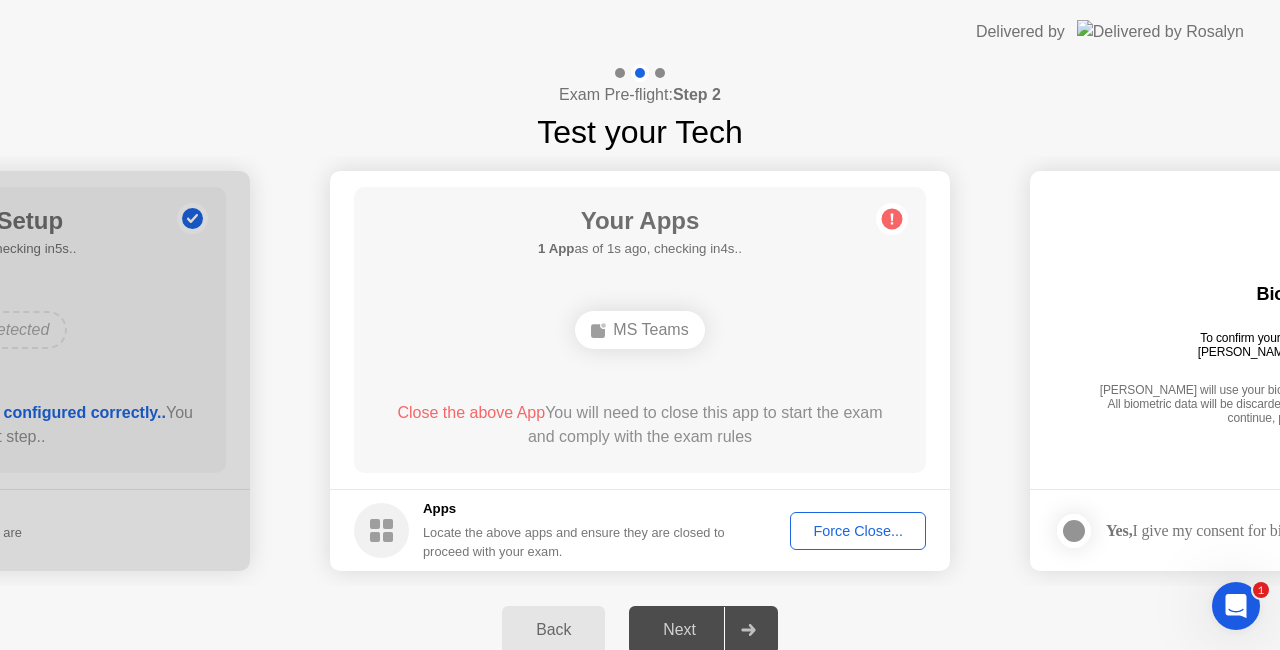 click on "Force Close..." 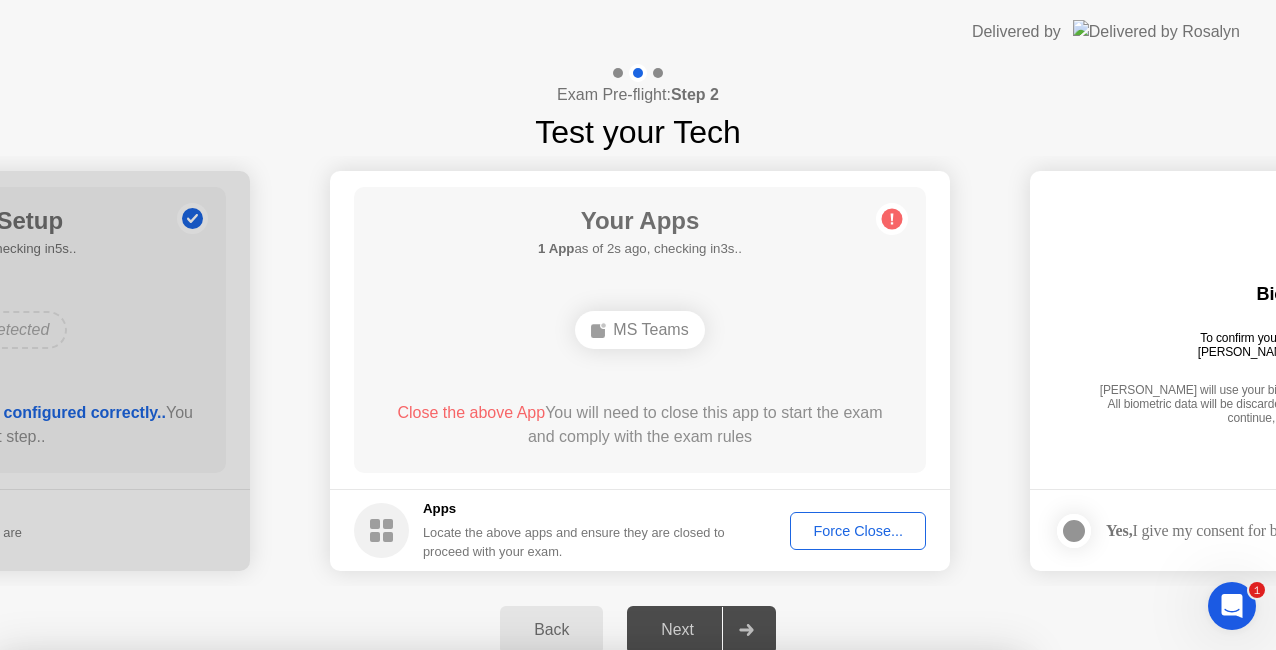 click on "Confirm" at bounding box center [577, 926] 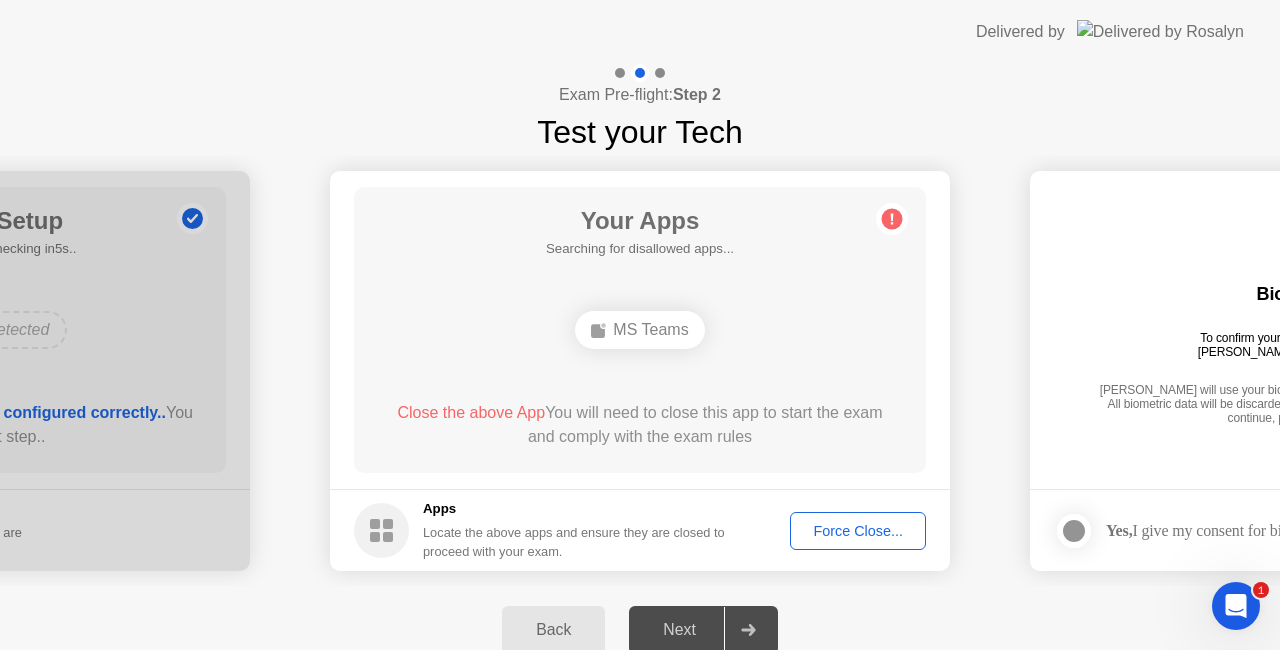 click on "Force Close..." 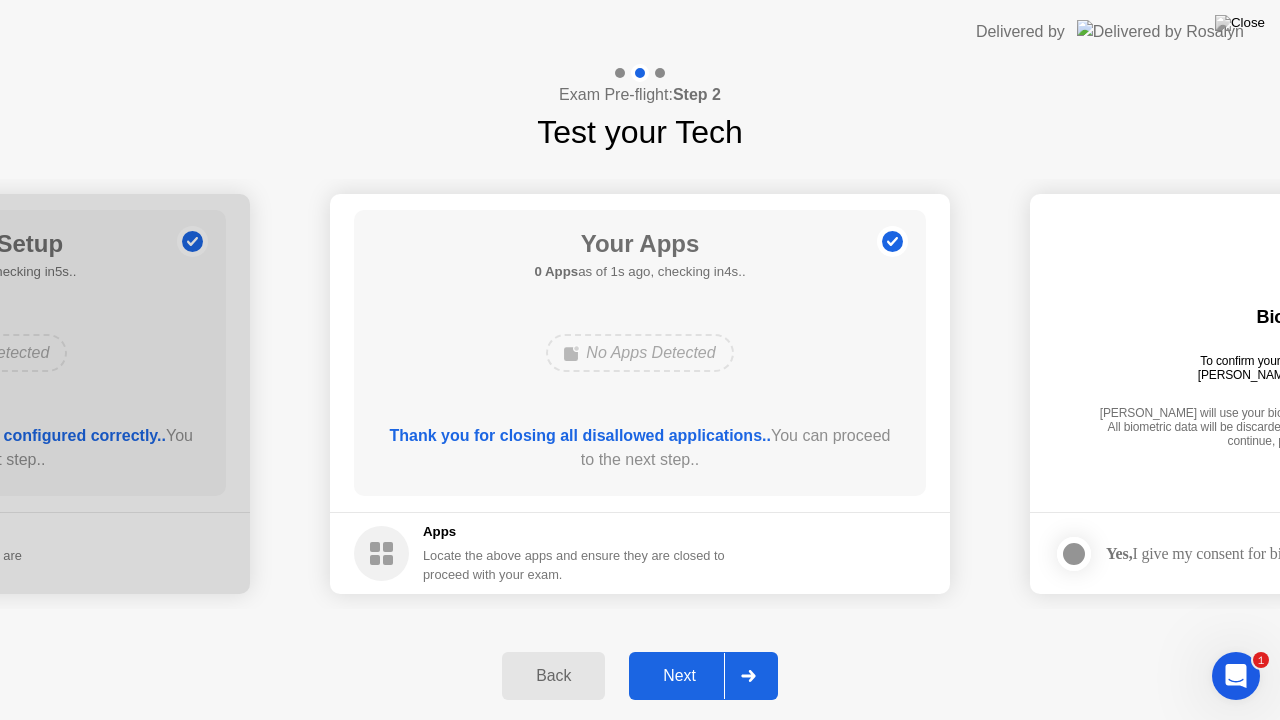 click on "Next" 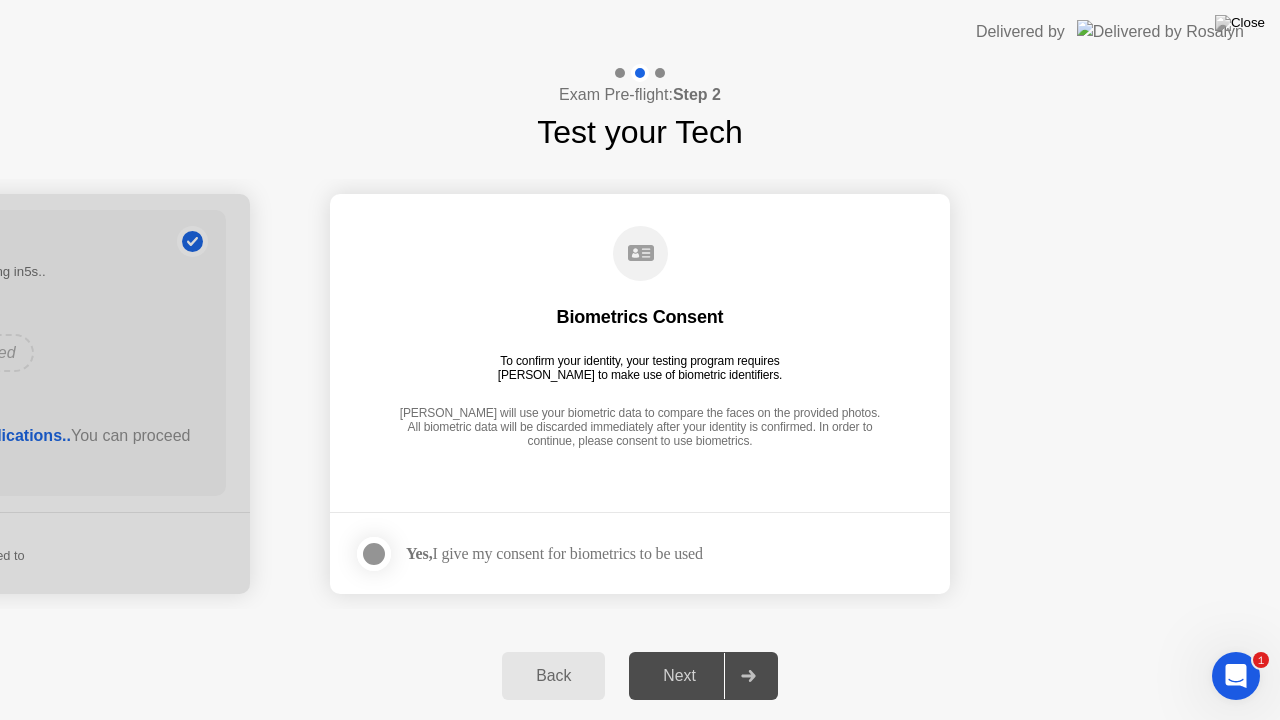 click 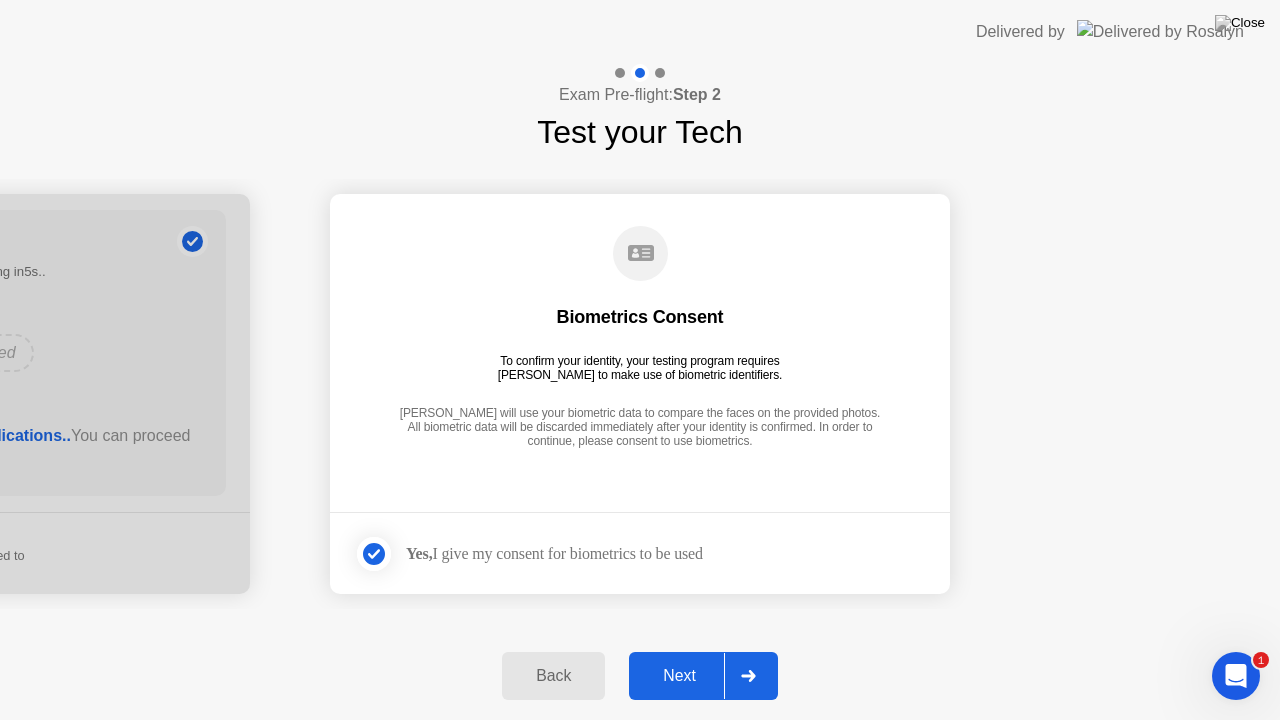 click on "Next" 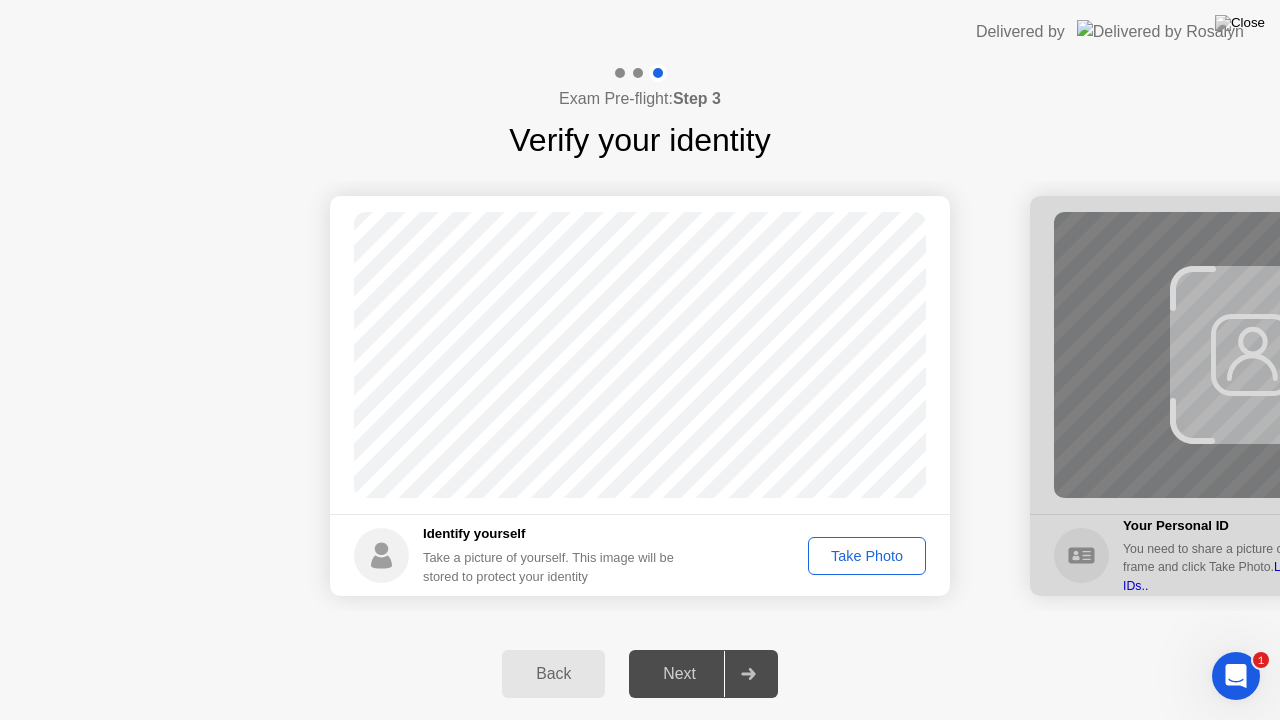 click on "Take Photo" 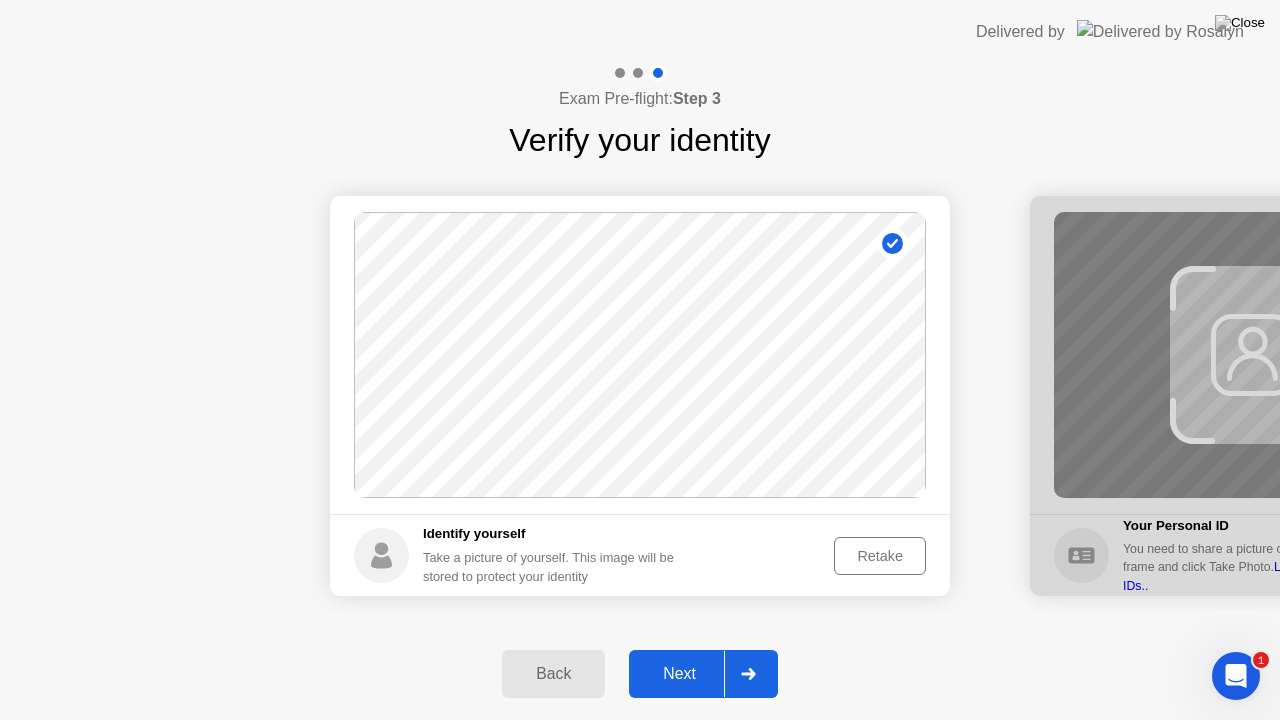 click on "Next" 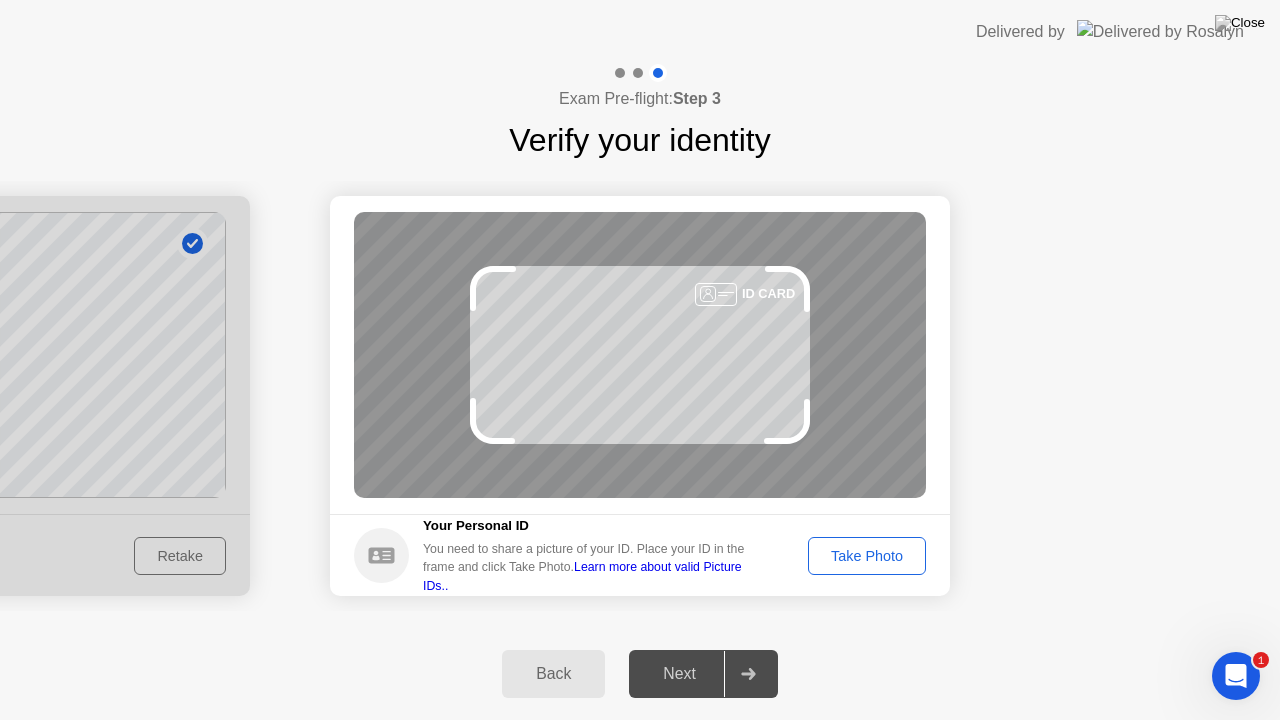click on "Take Photo" 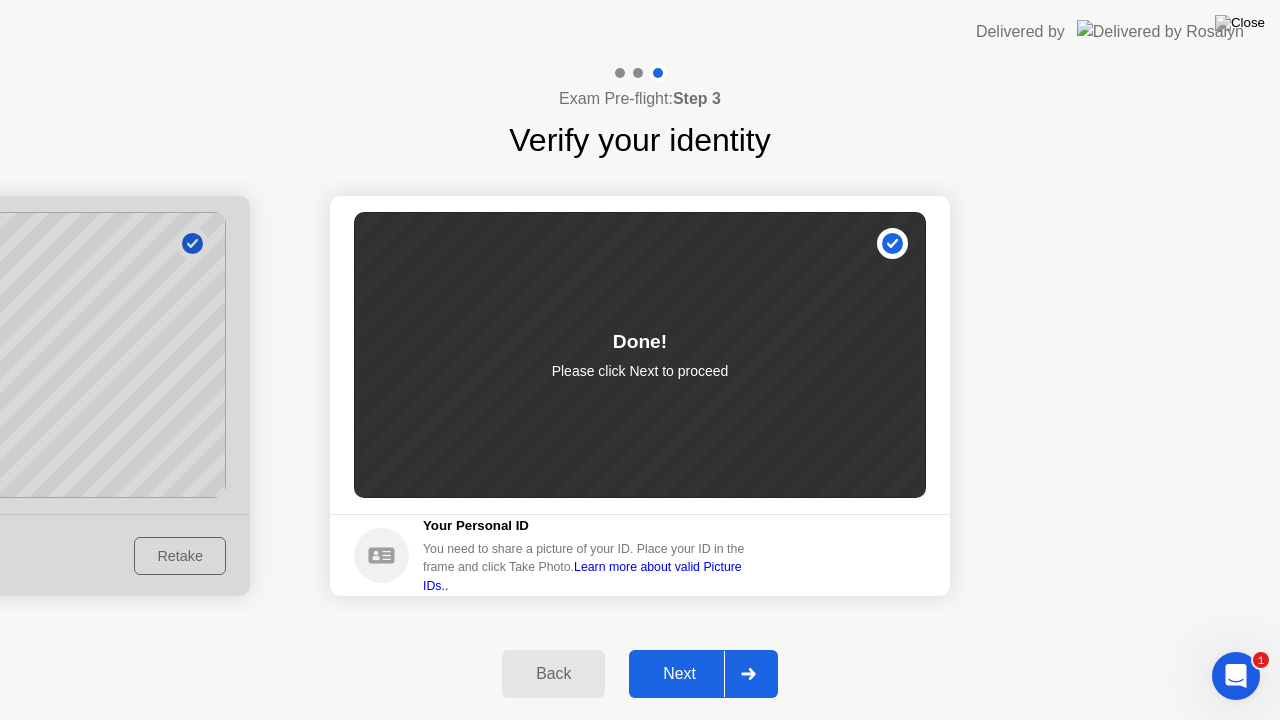click on "Next" 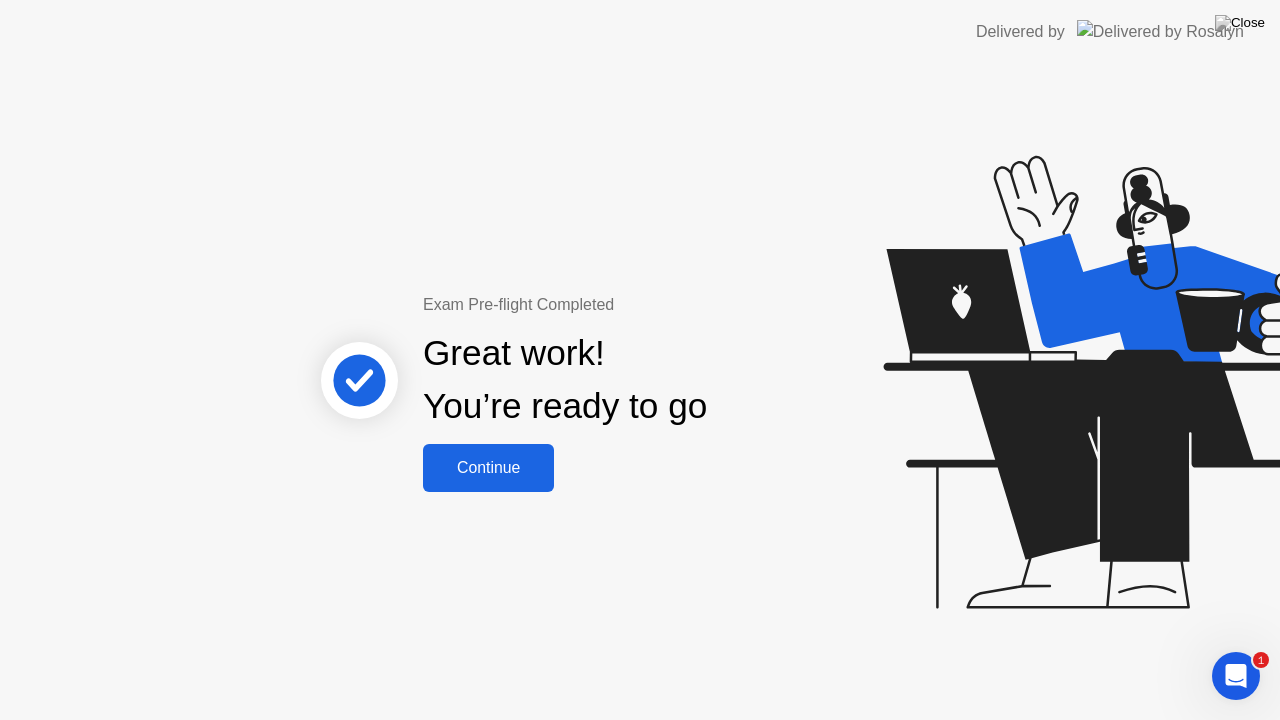 click on "Continue" 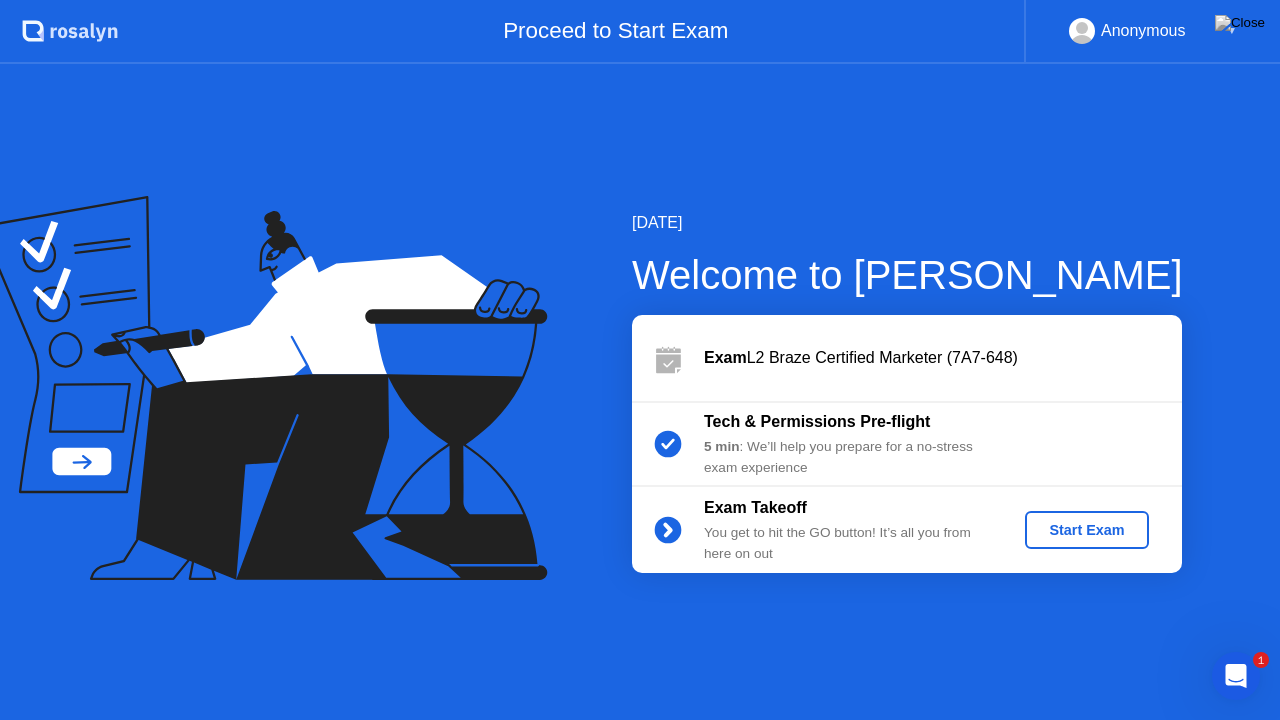 click on "Start Exam" 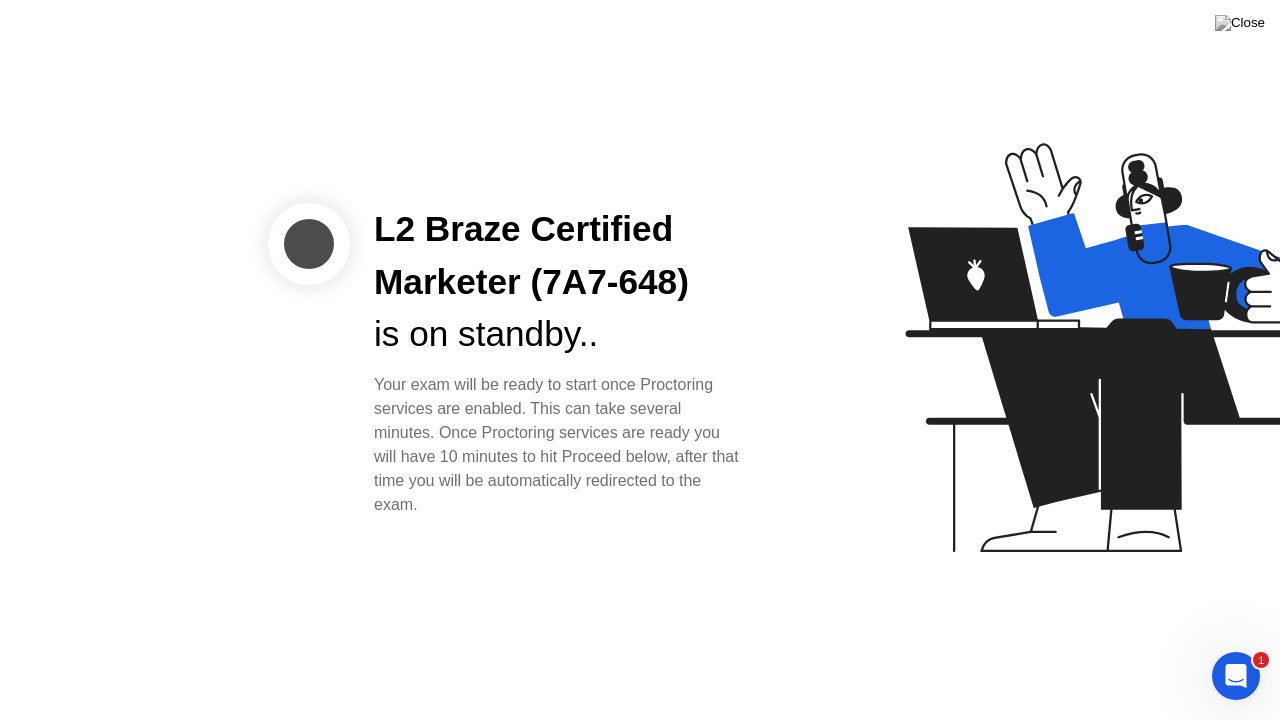 click at bounding box center (1236, 676) 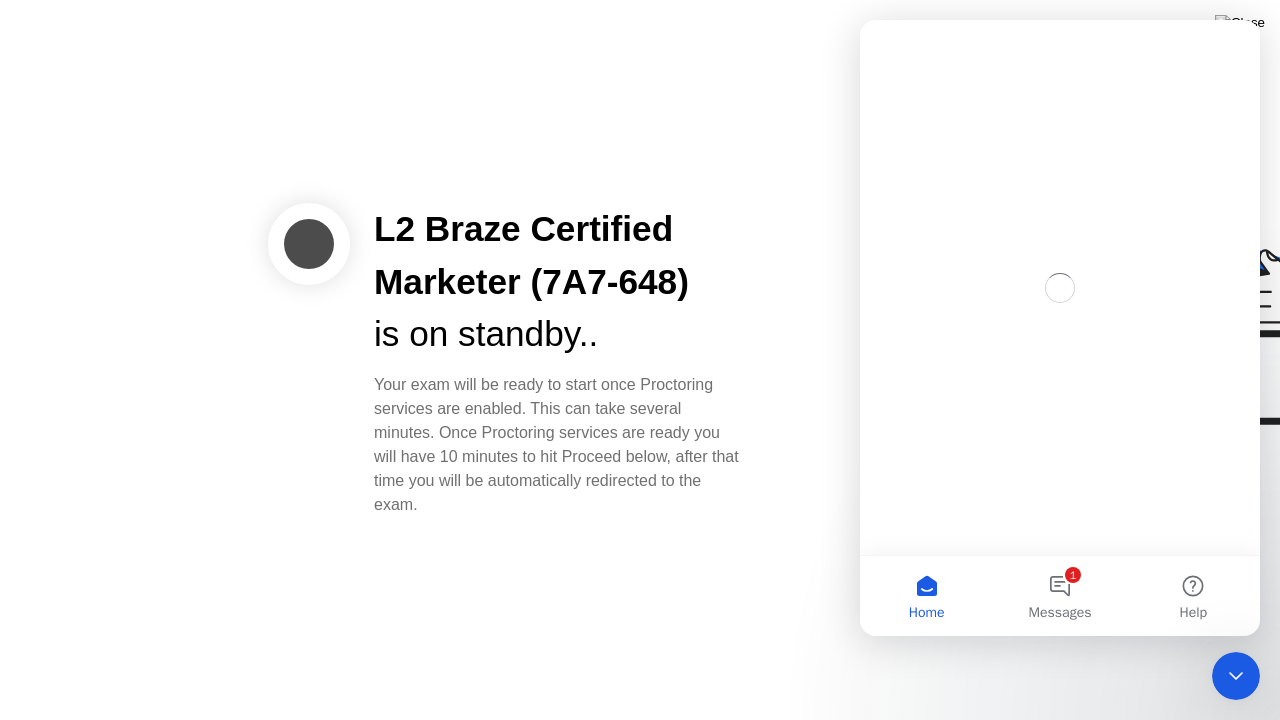 scroll, scrollTop: 0, scrollLeft: 0, axis: both 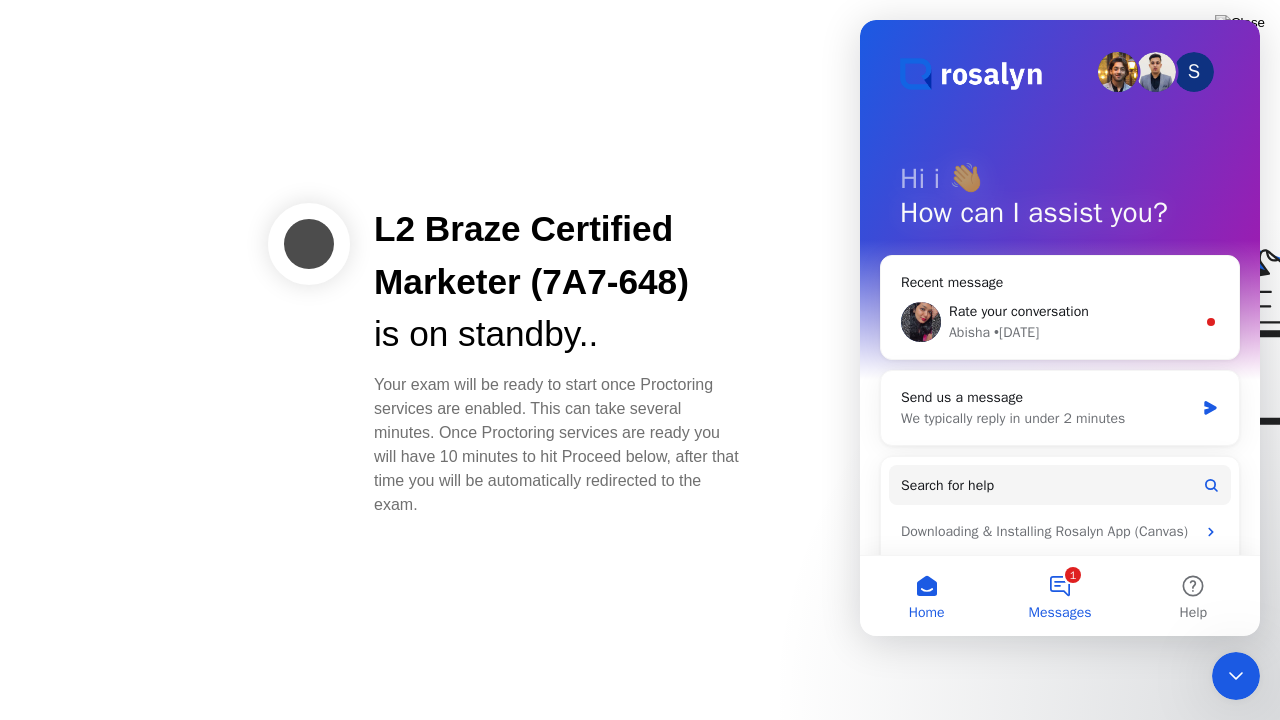 click on "1 Messages" at bounding box center [1059, 596] 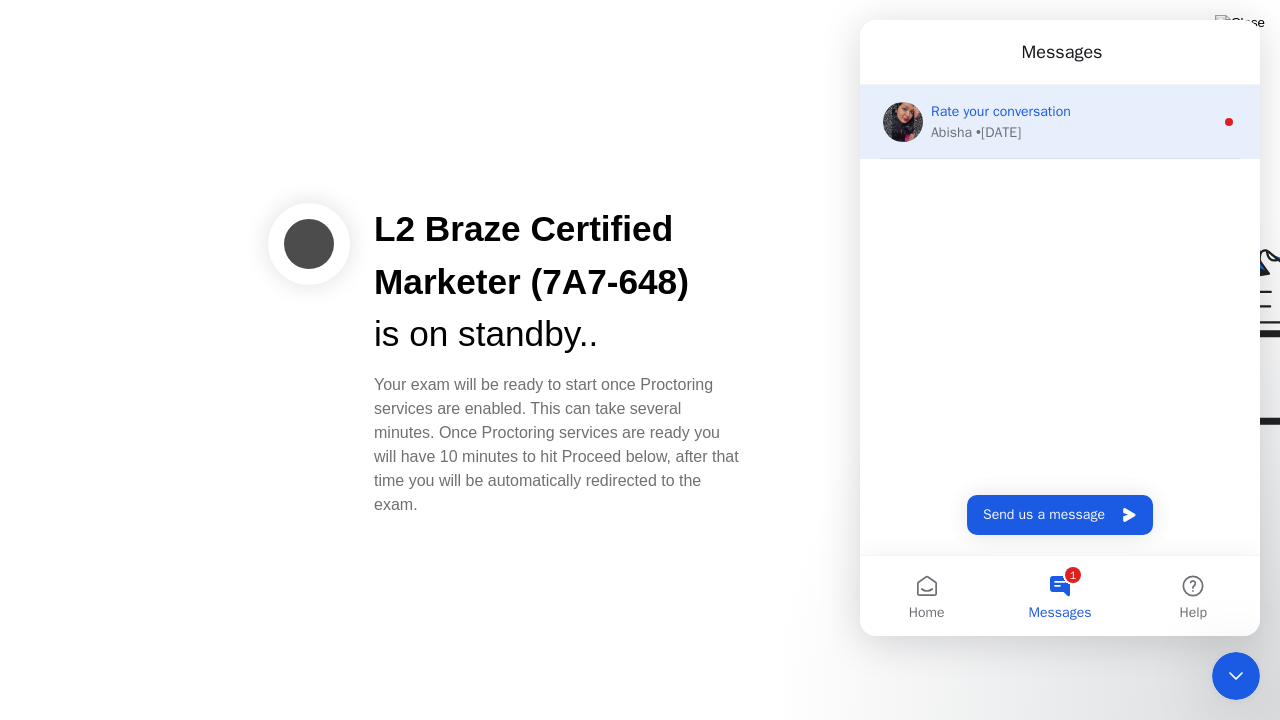 click on "Abisha •  [DATE]" at bounding box center (1072, 132) 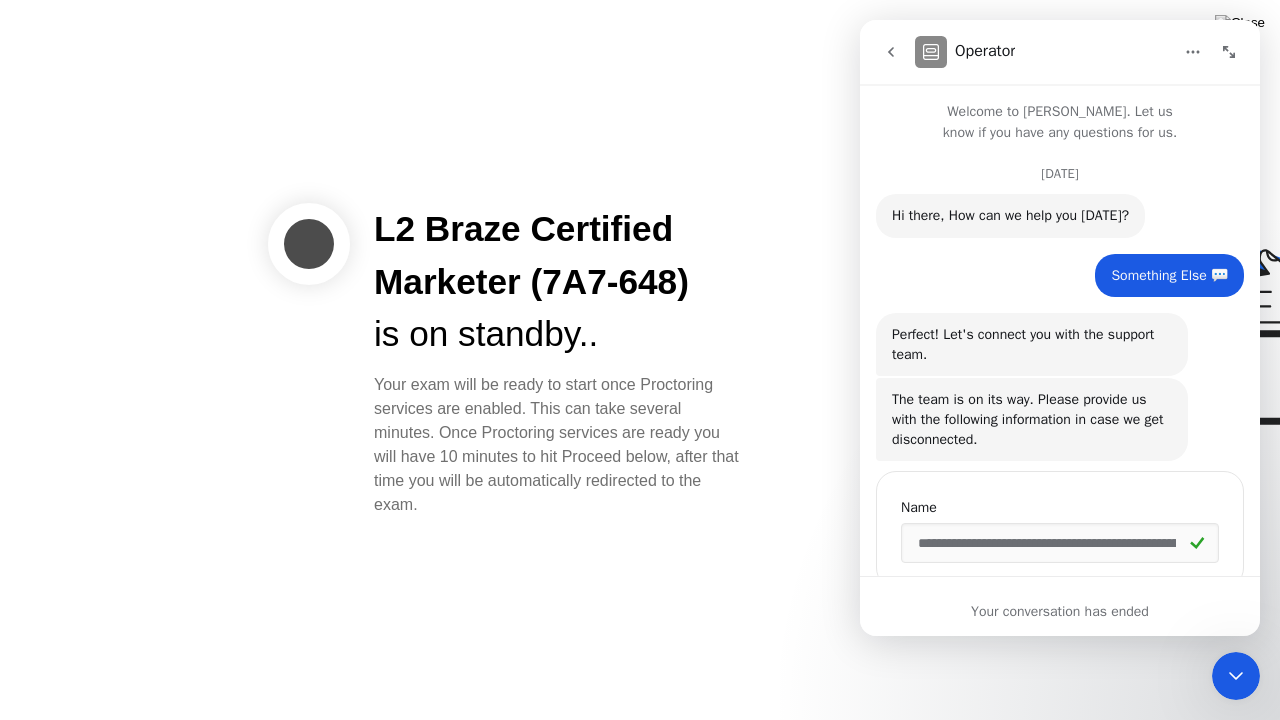 scroll, scrollTop: 102, scrollLeft: 0, axis: vertical 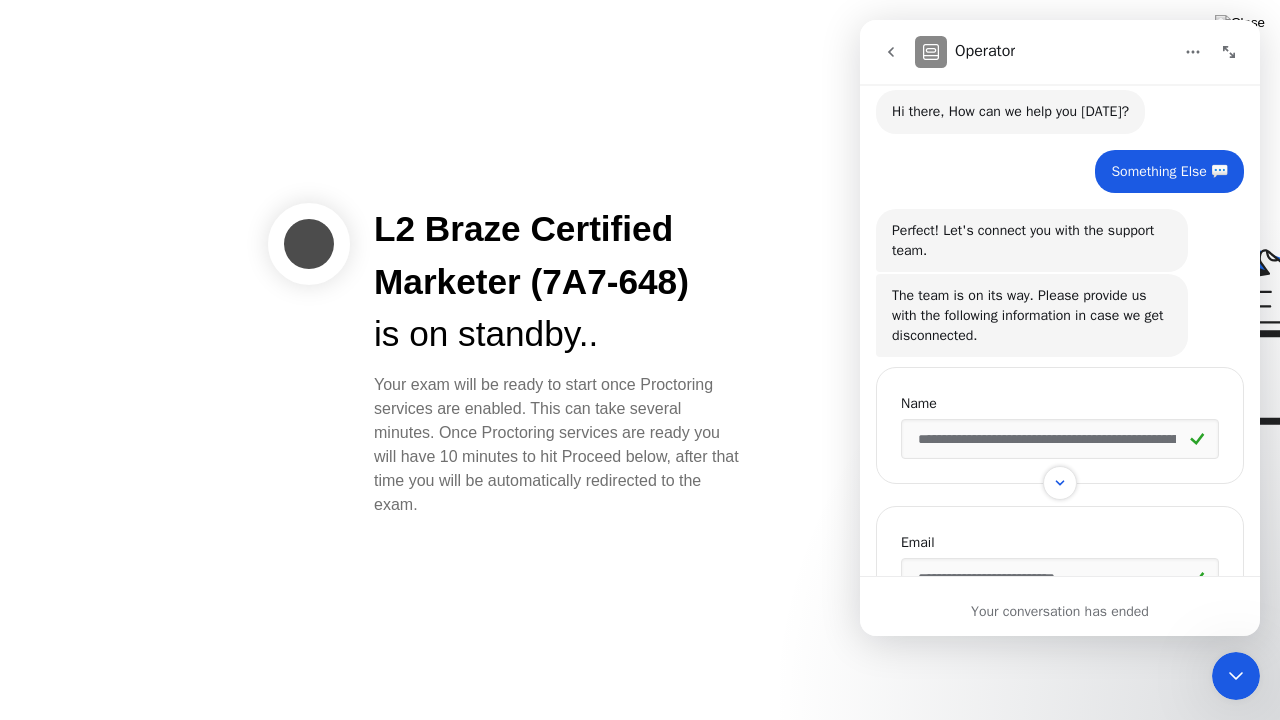 click 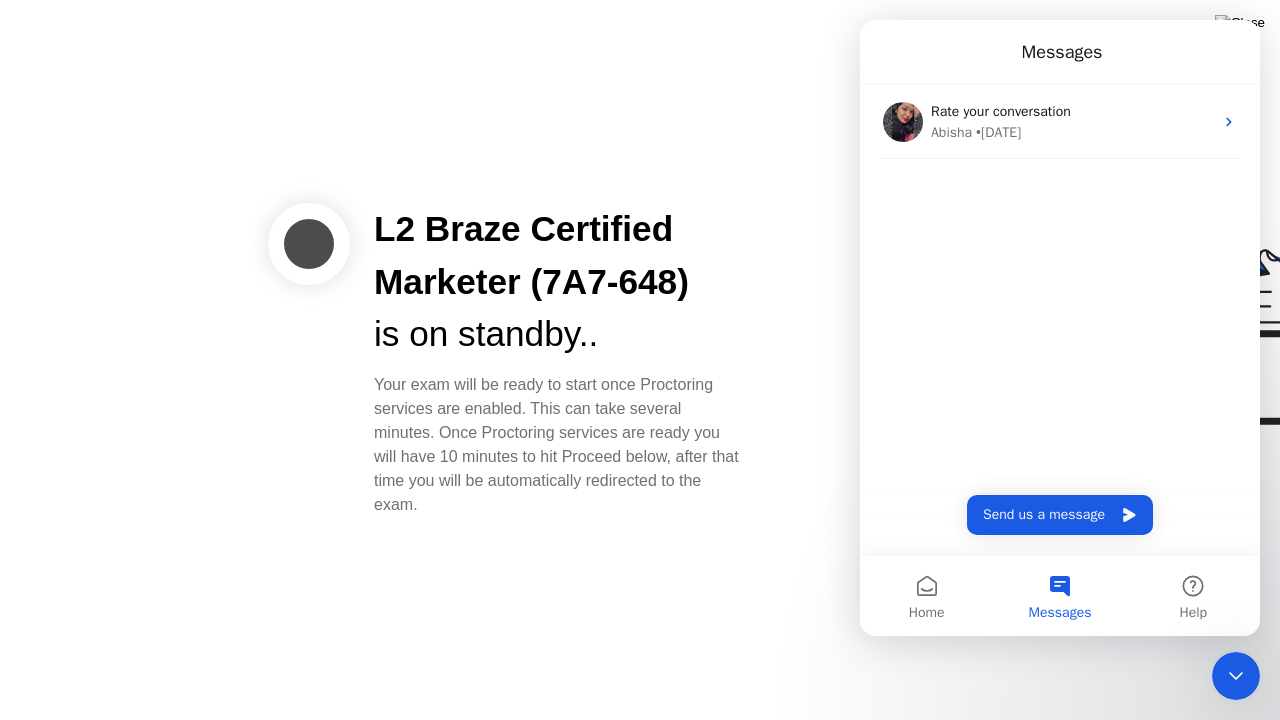scroll, scrollTop: 0, scrollLeft: 0, axis: both 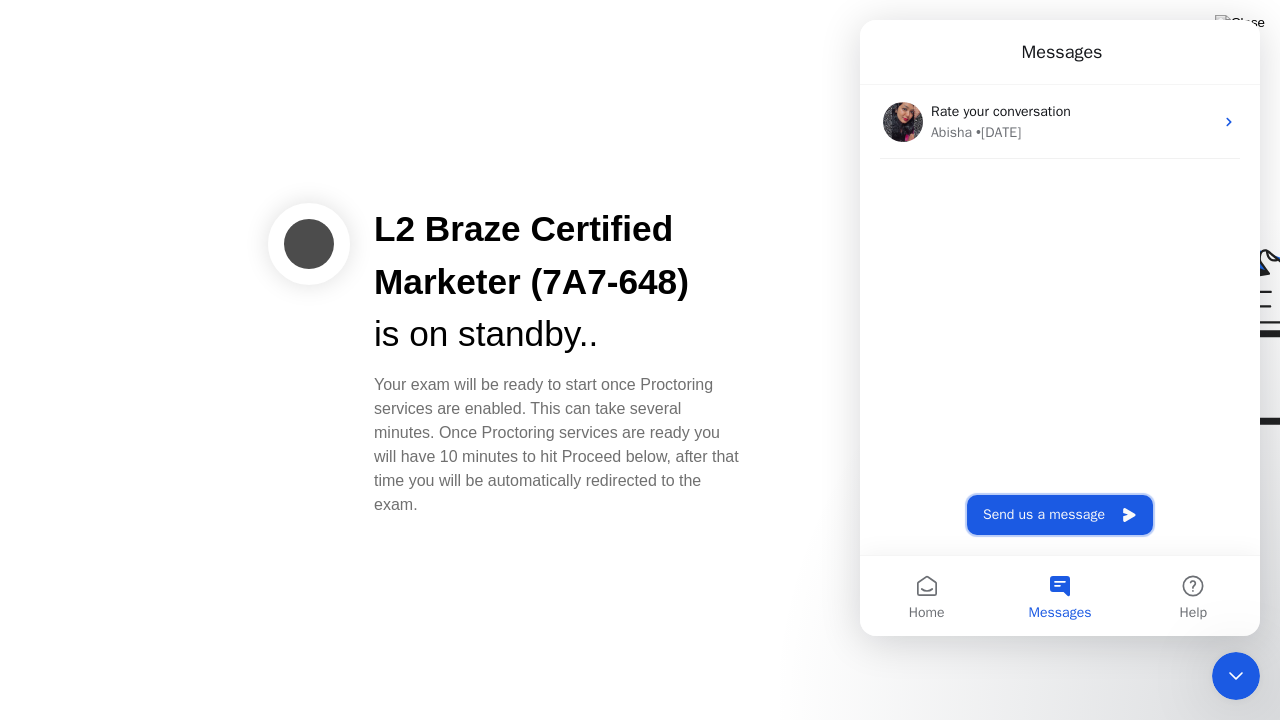 click on "Send us a message" at bounding box center (1060, 515) 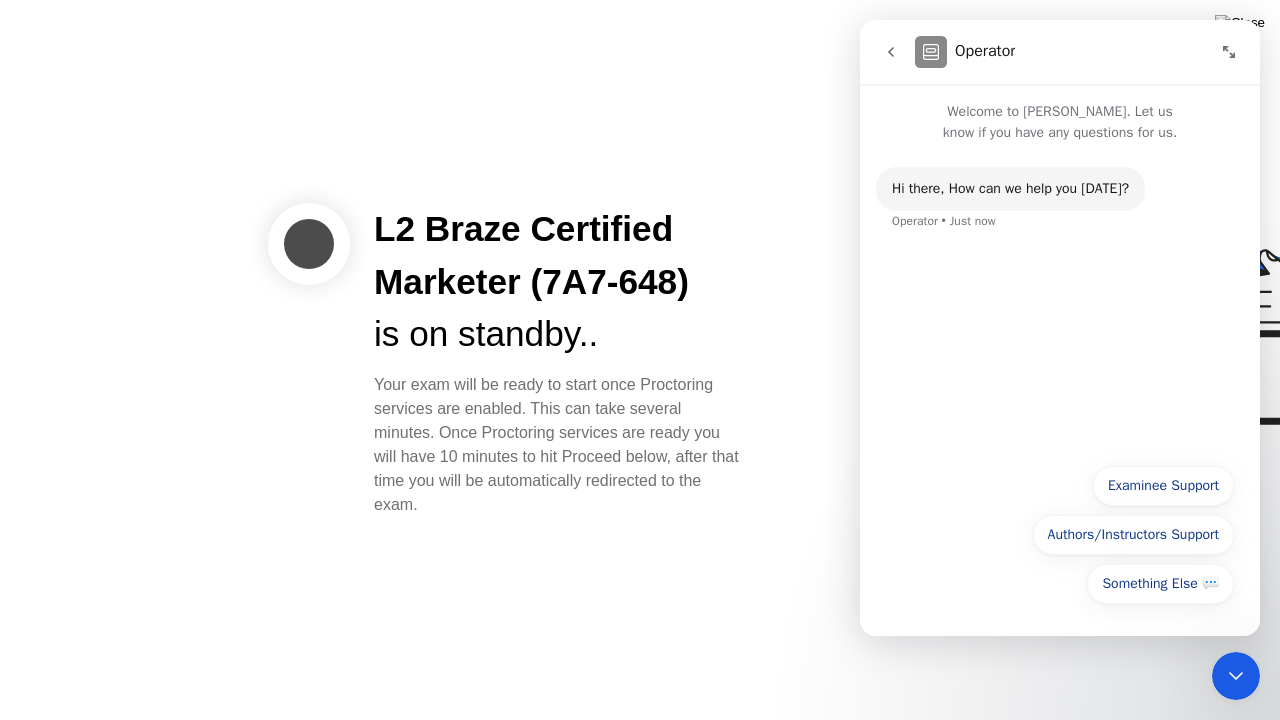 click on "Hi ​there, How can we help you [DATE]?" at bounding box center [1010, 189] 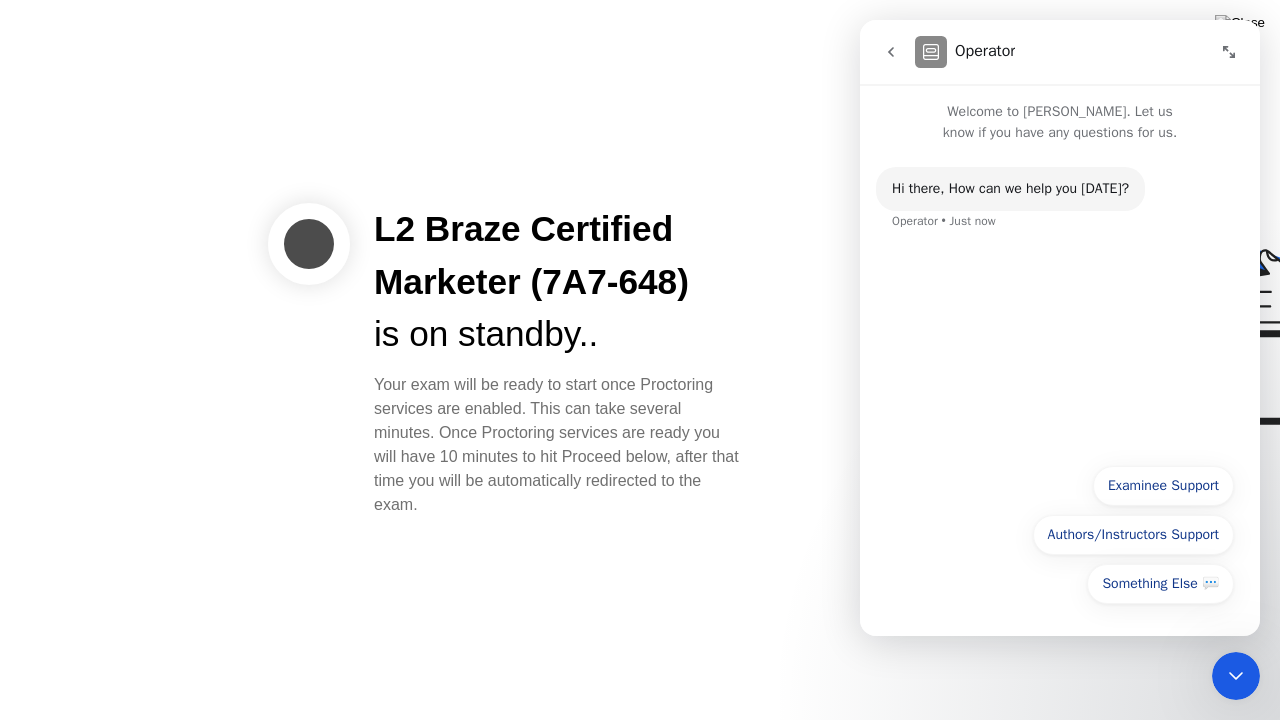drag, startPoint x: 536, startPoint y: 516, endPoint x: 377, endPoint y: 227, distance: 329.85147 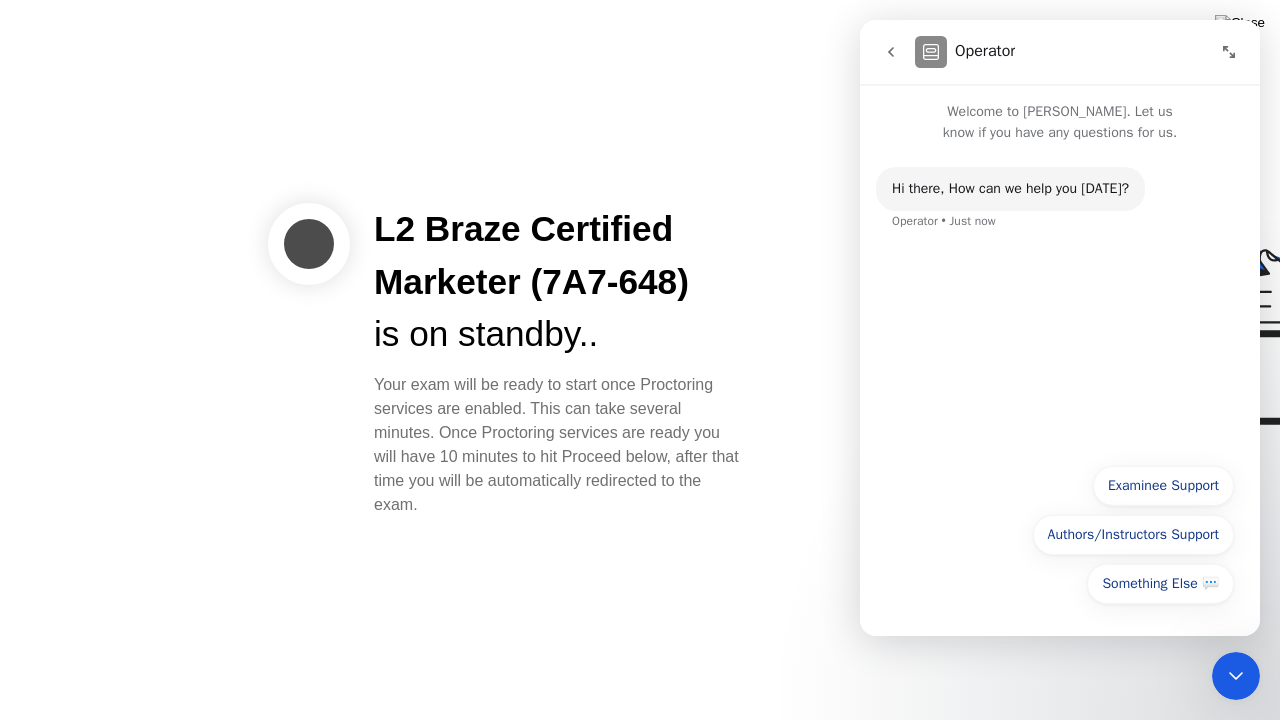 click on "L2 Braze Certified Marketer (7A7-648) is on standby..   Your exam will be ready to start once Proctoring services are enabled. This can take several minutes. Once Proctoring services are ready you will have 10 minutes to hit Proceed below, after that time you will be automatically redirected to the exam." 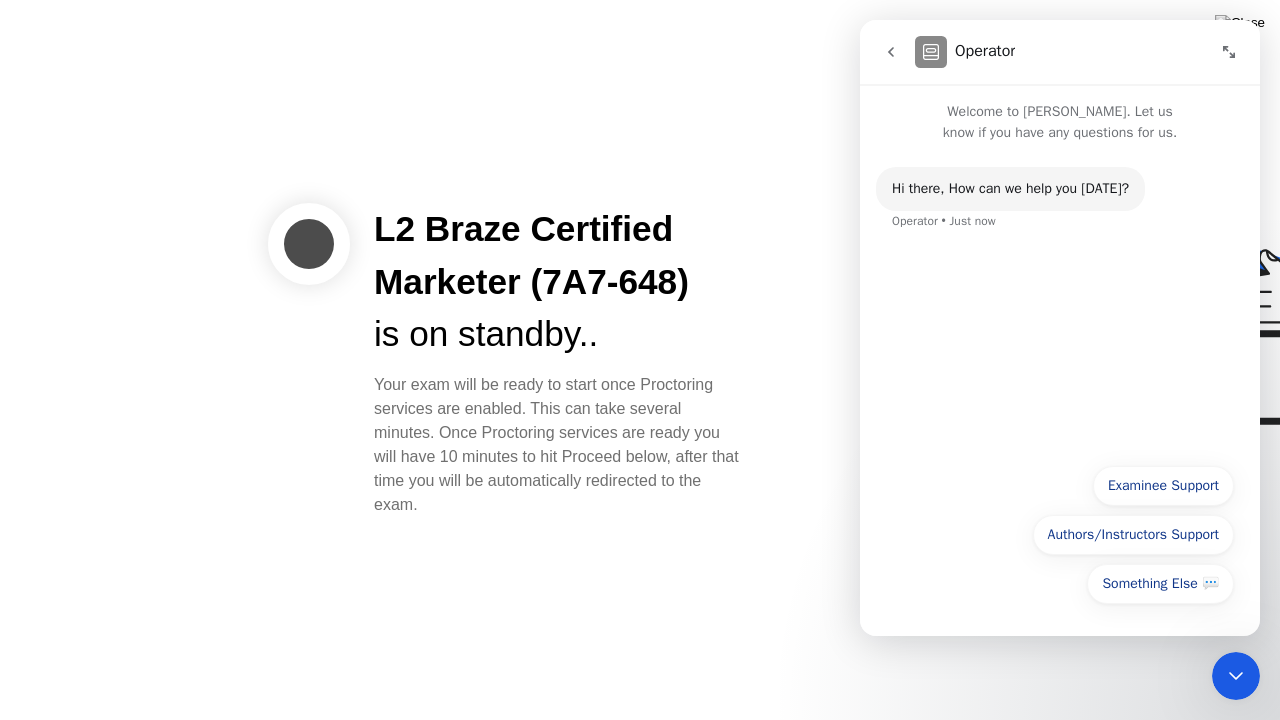 copy on "L2 Braze Certified Marketer (7A7-648) is on standby..   Your exam will be ready to start once Proctoring services are enabled. This can take several minutes. Once Proctoring services are ready you will have 10 minutes to hit Proceed below, after that time you will be automatically redirected to the exam." 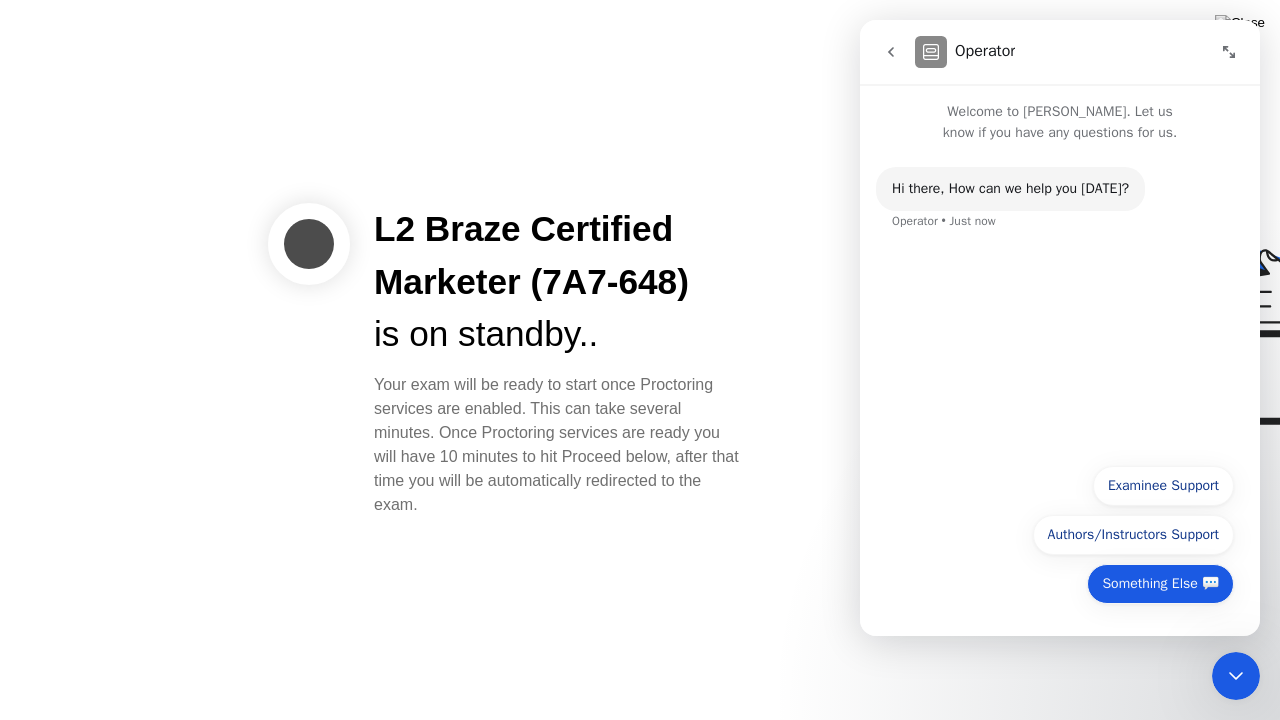 click on "Something Else 💬" at bounding box center (1160, 584) 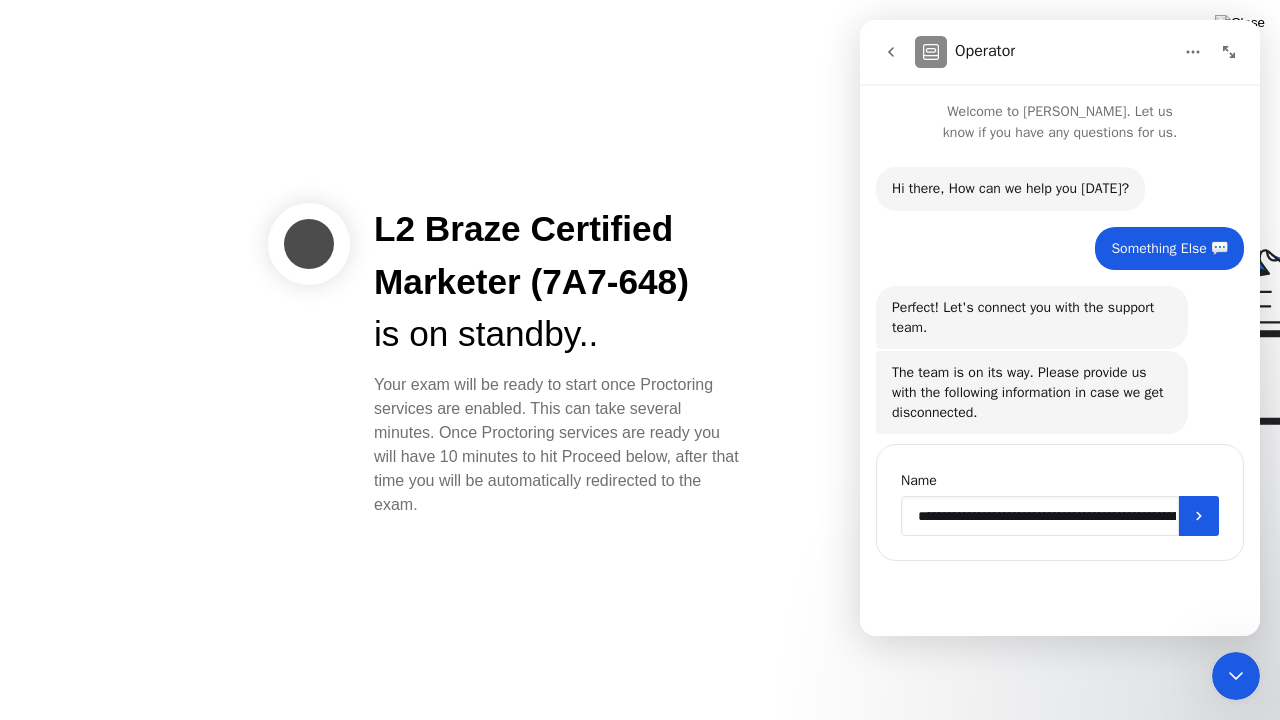 click on "**********" at bounding box center (1040, 516) 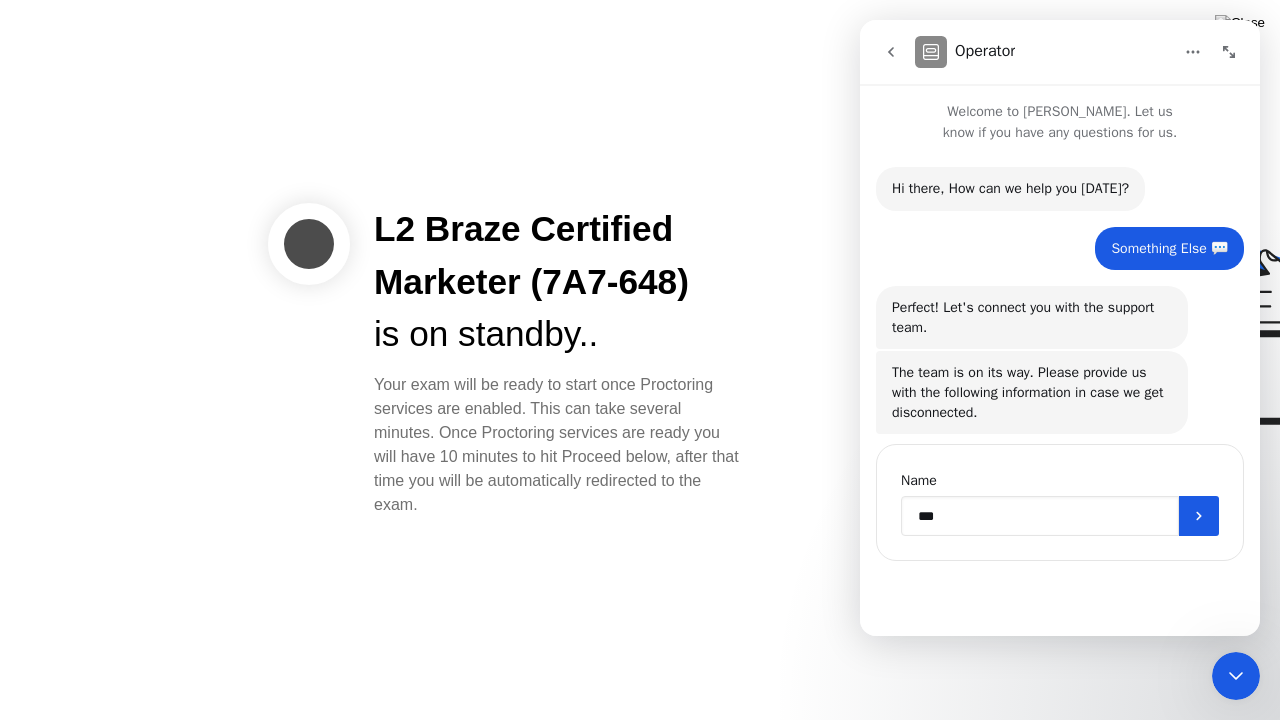 type on "****" 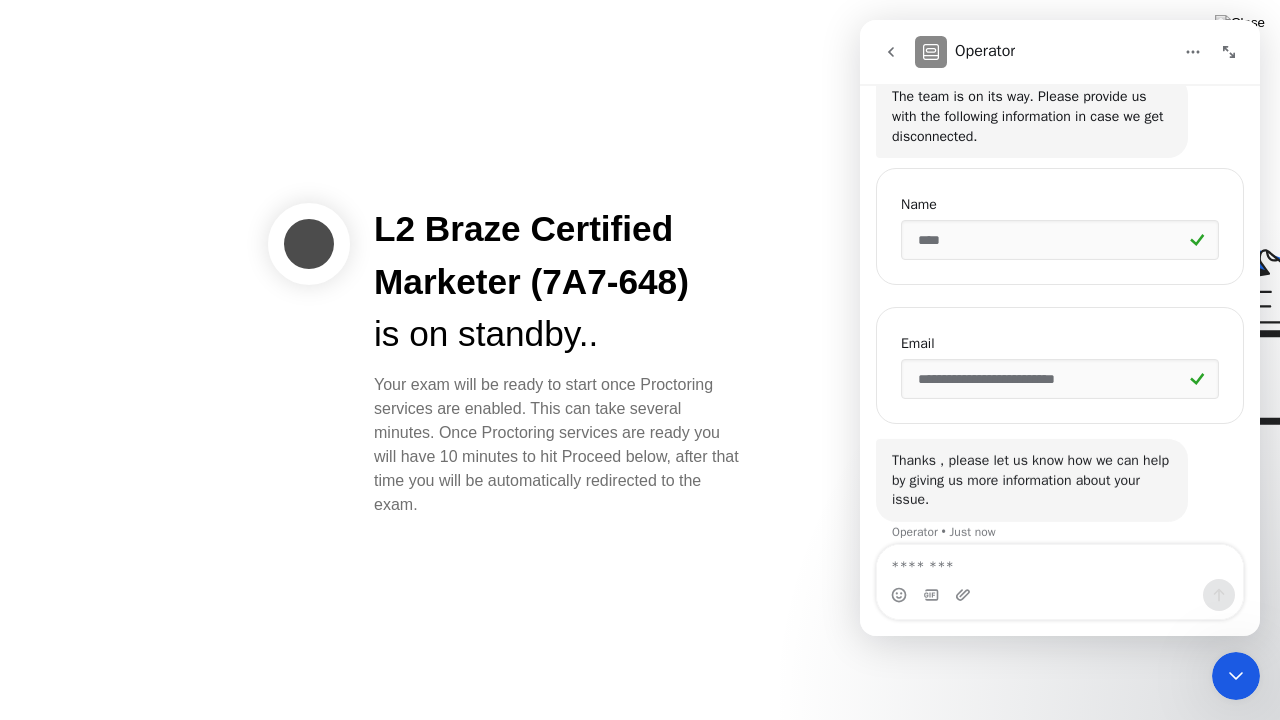 scroll, scrollTop: 291, scrollLeft: 0, axis: vertical 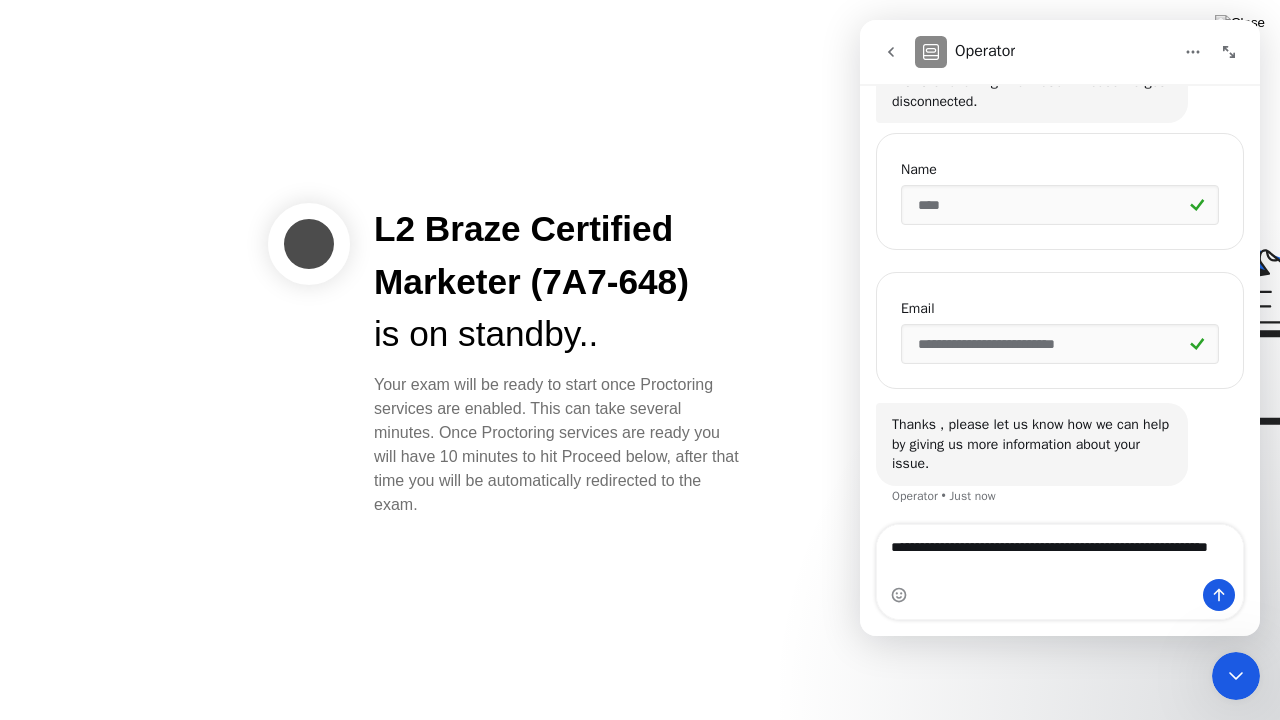 type on "**********" 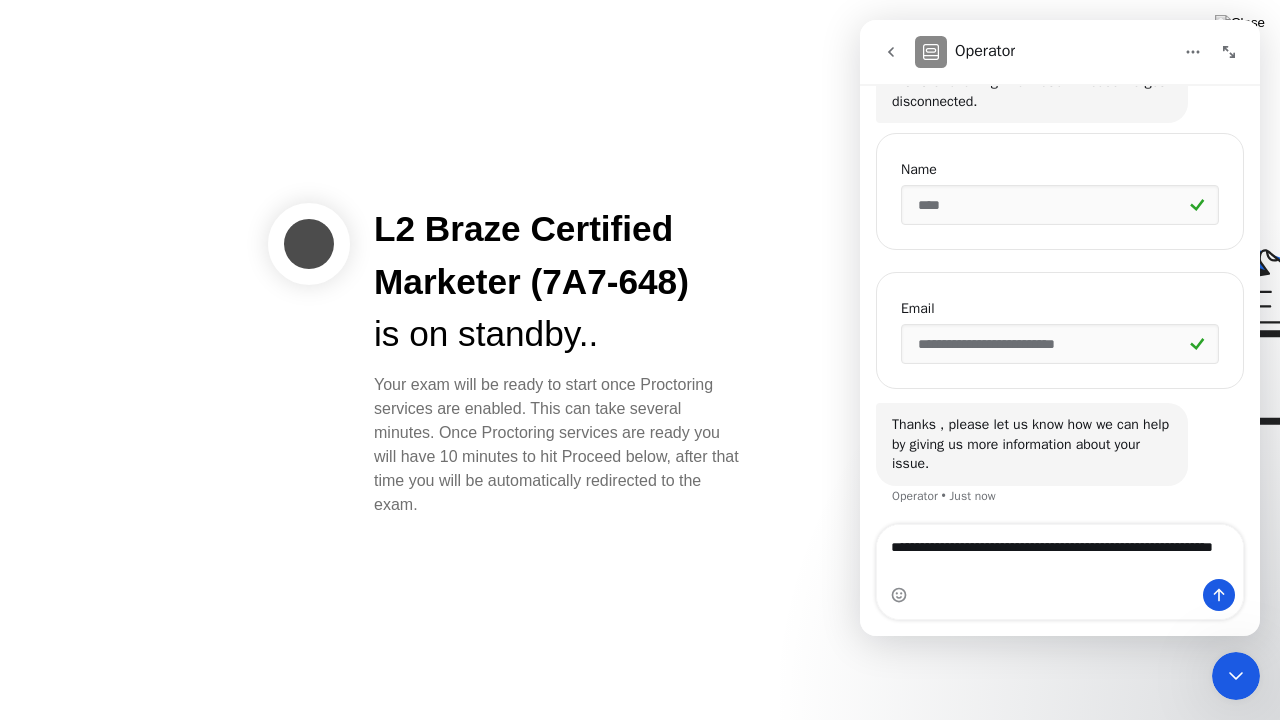 type 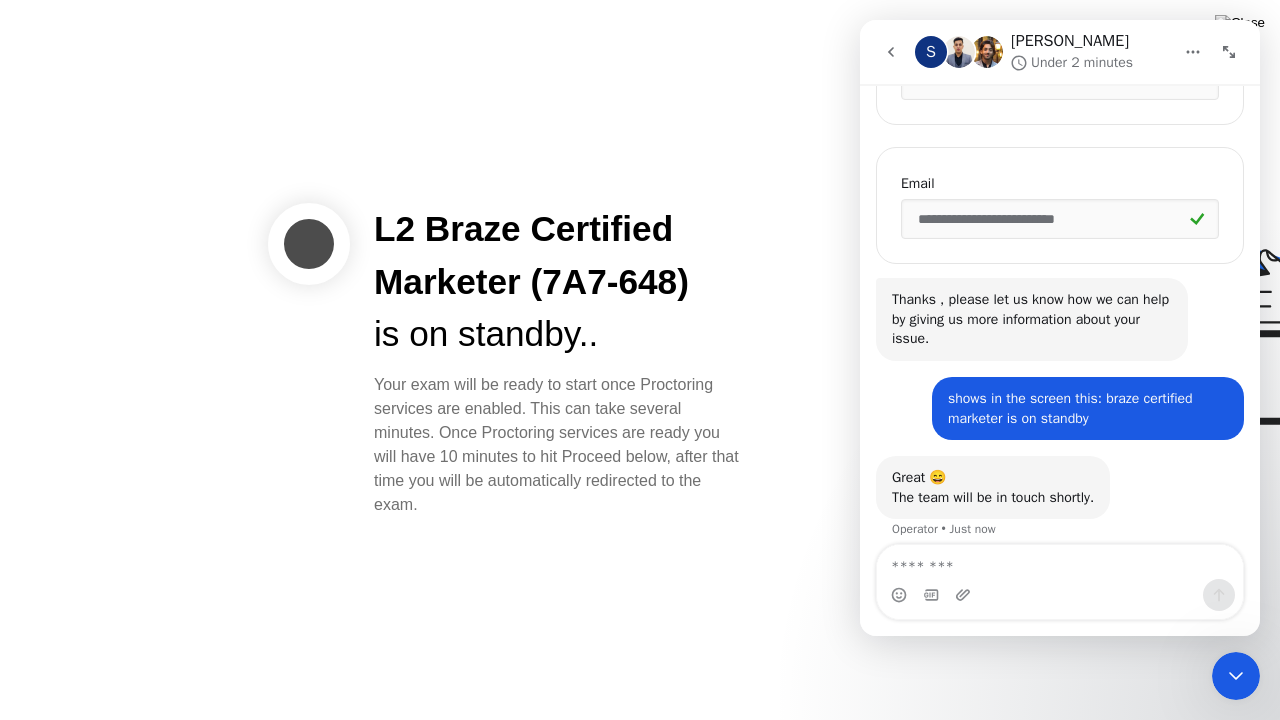 scroll, scrollTop: 450, scrollLeft: 0, axis: vertical 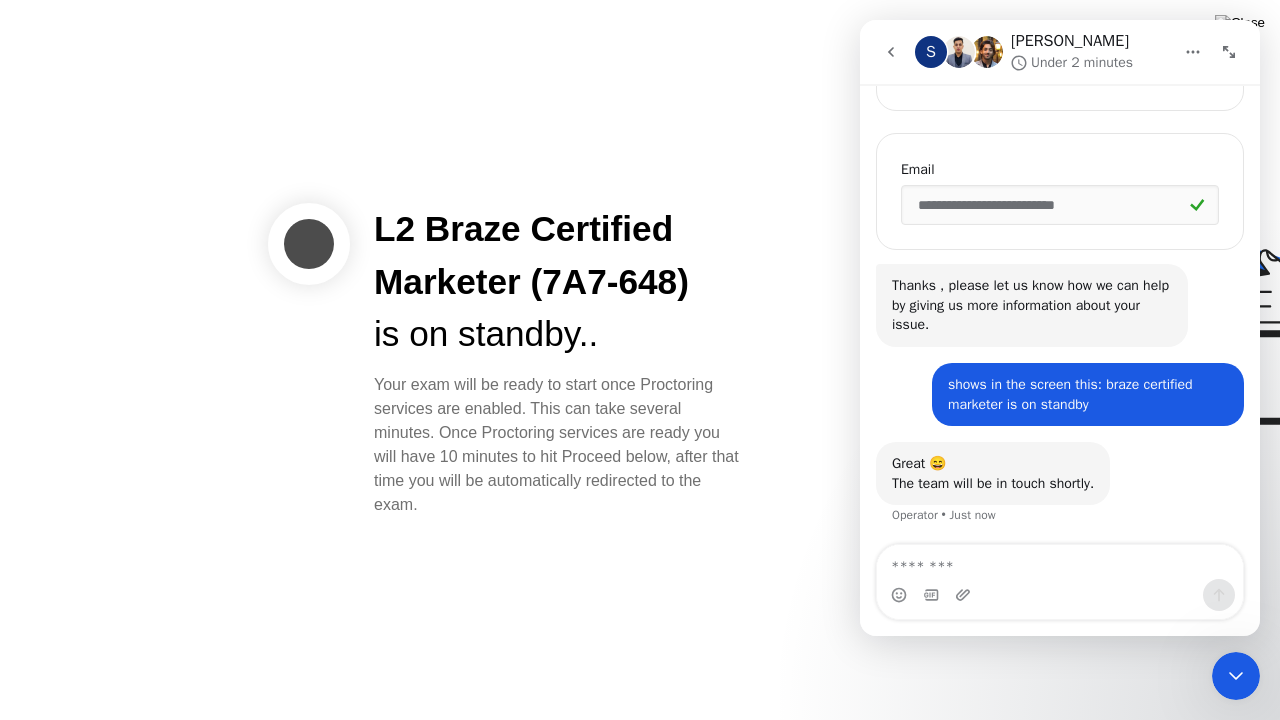 click at bounding box center [891, 52] 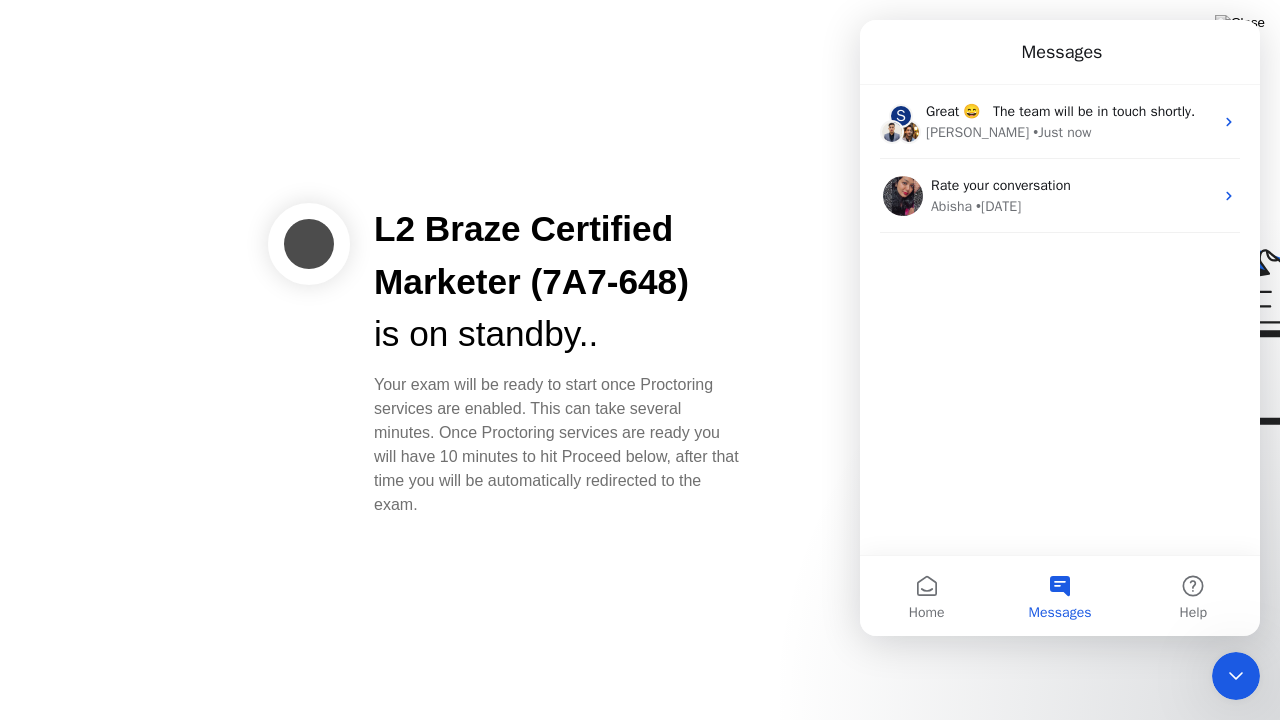 scroll, scrollTop: 0, scrollLeft: 0, axis: both 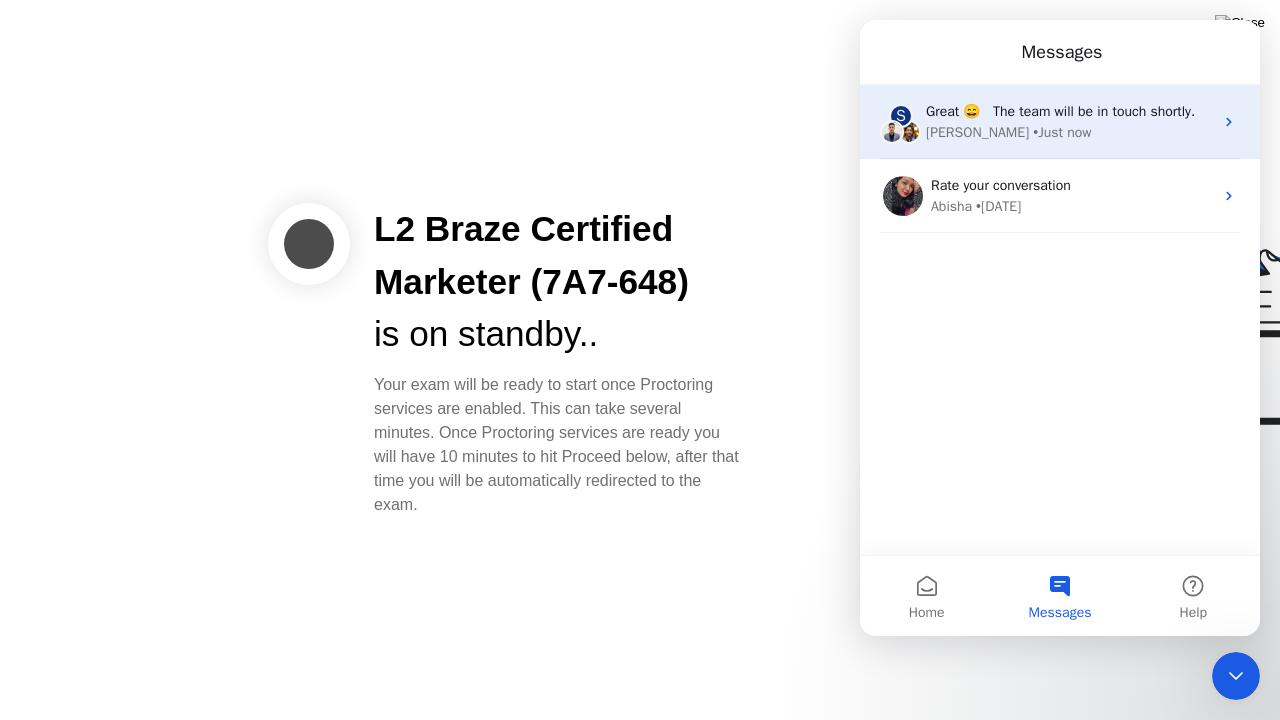 click on "•  Just now" at bounding box center [1062, 132] 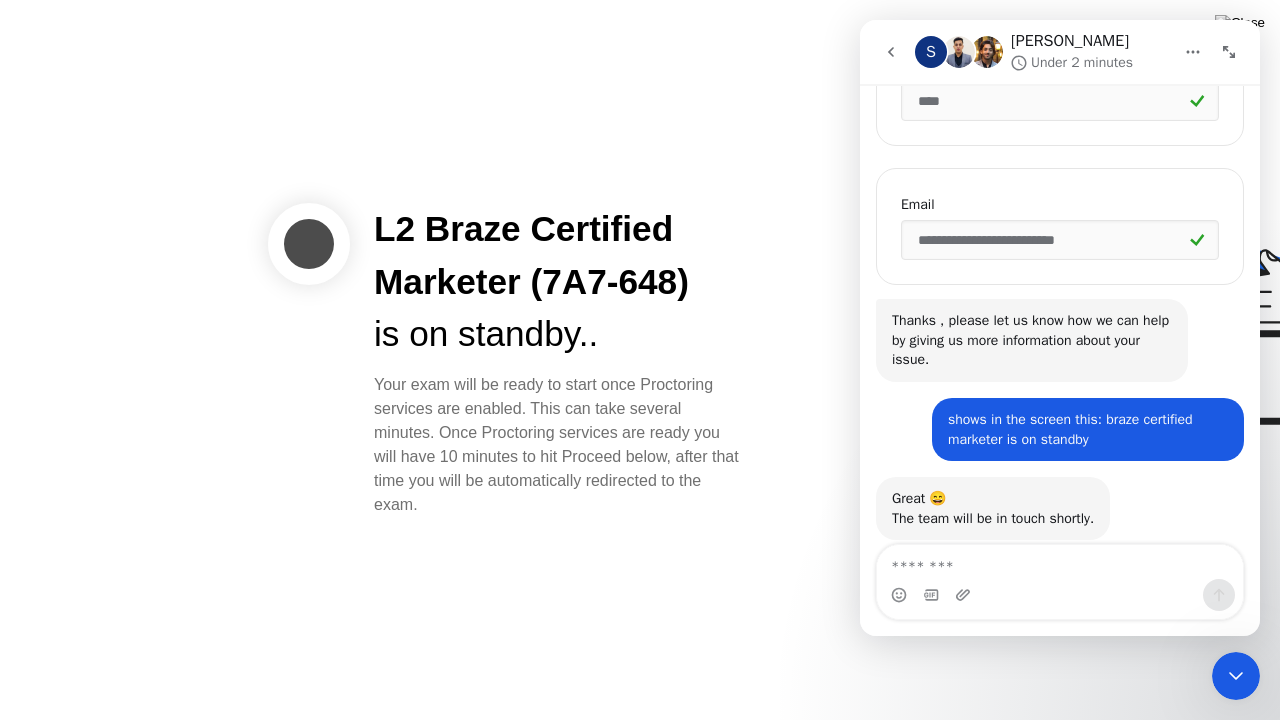 scroll, scrollTop: 450, scrollLeft: 0, axis: vertical 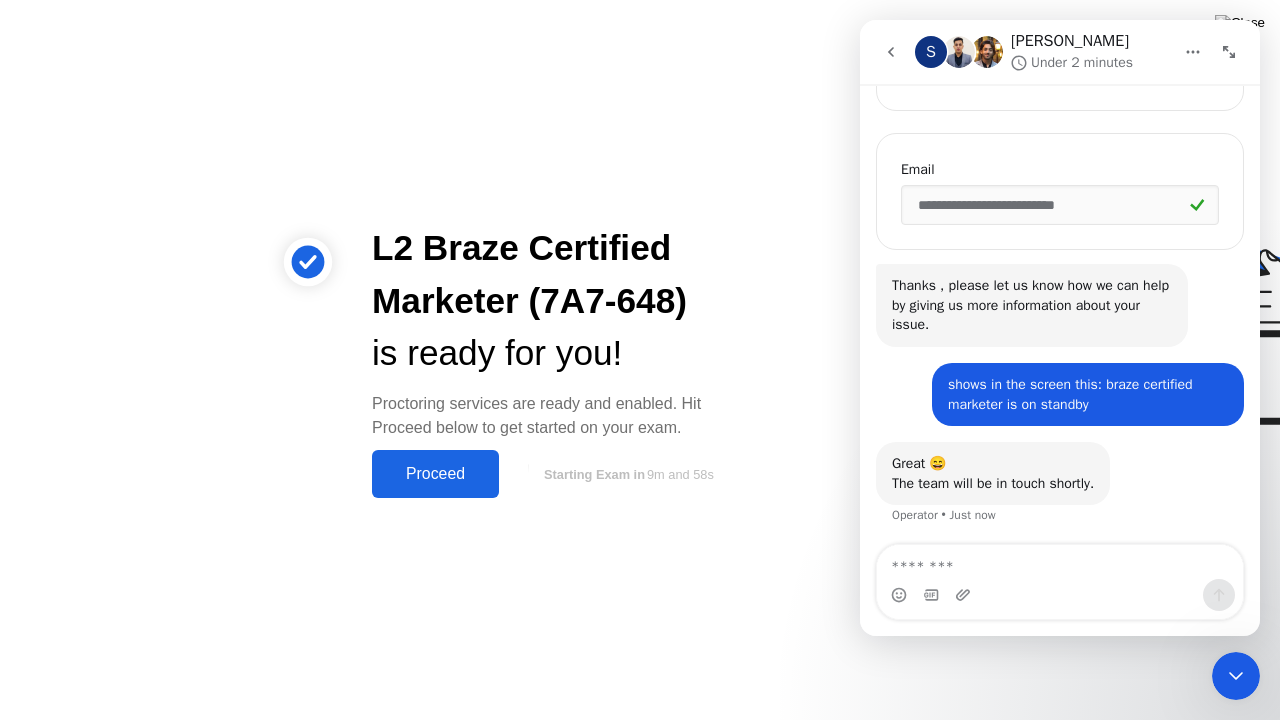 click 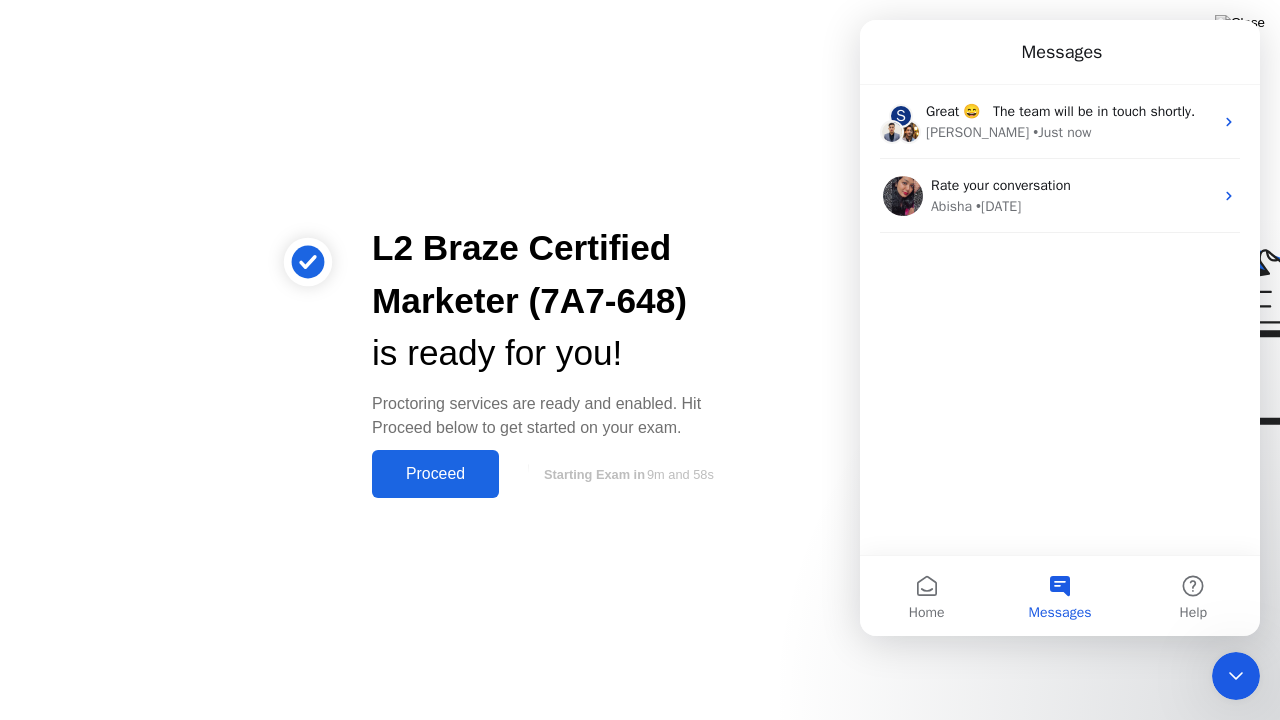 scroll, scrollTop: 0, scrollLeft: 0, axis: both 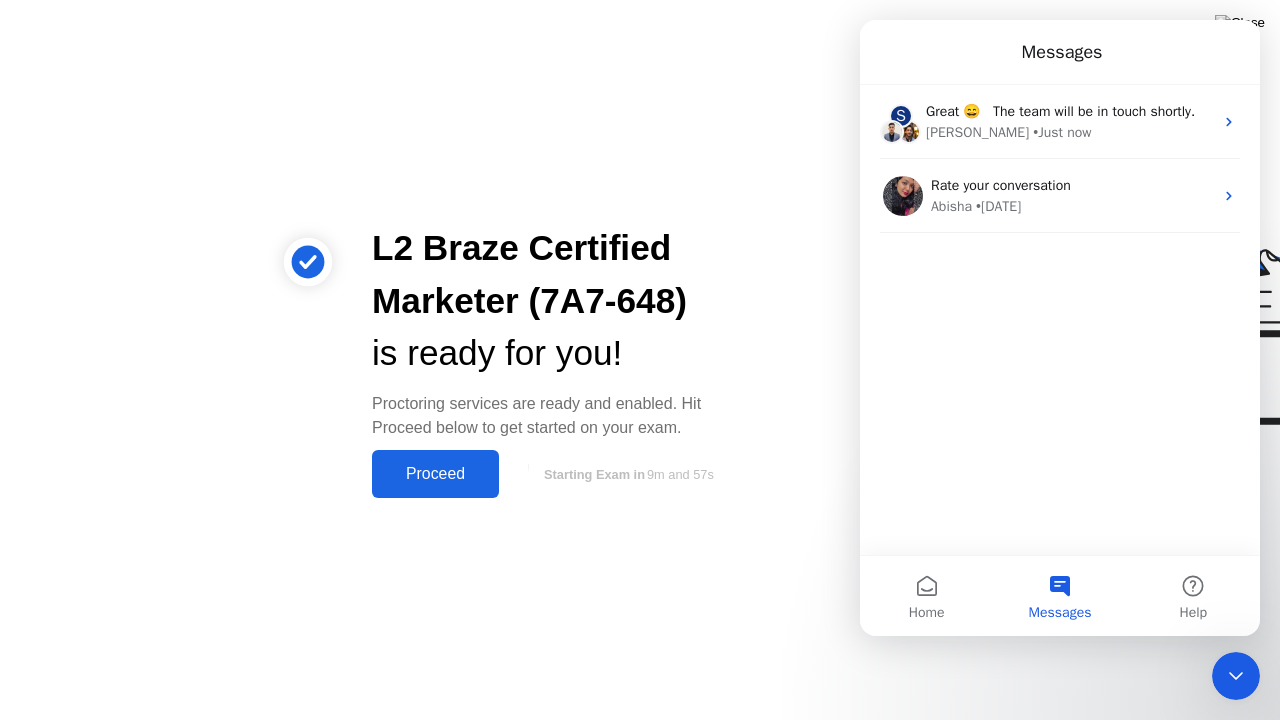 click 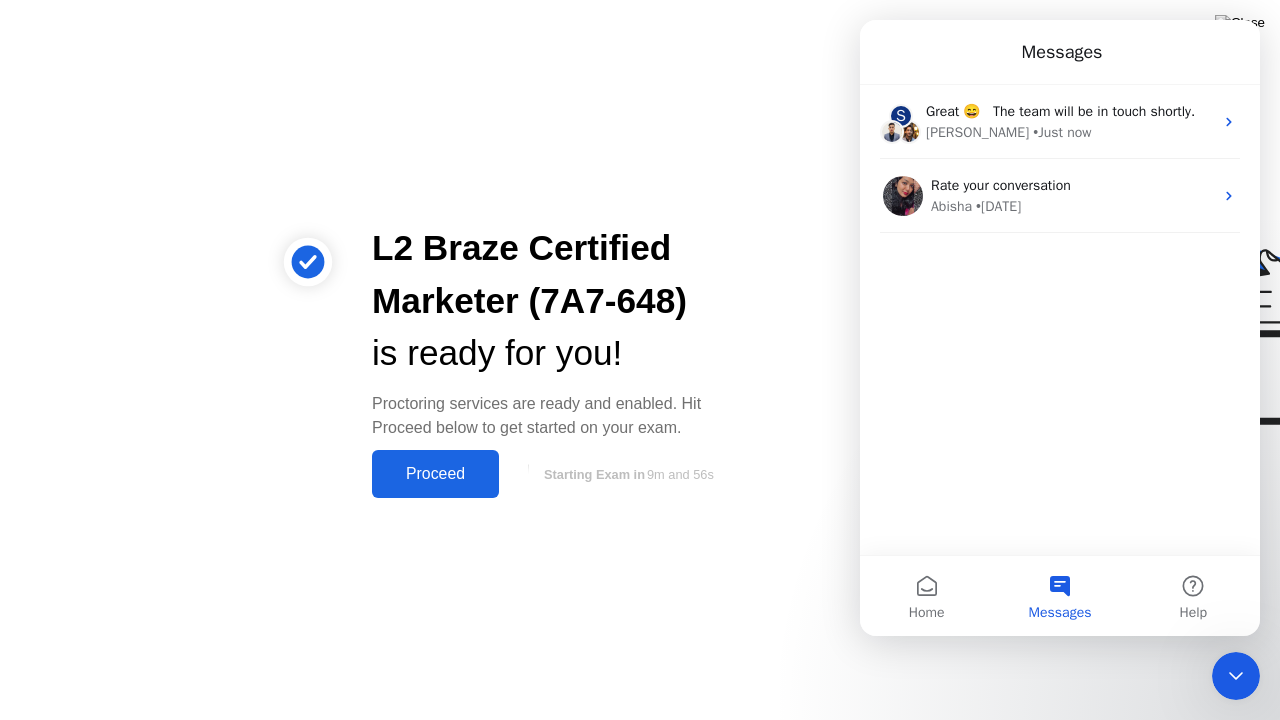 click 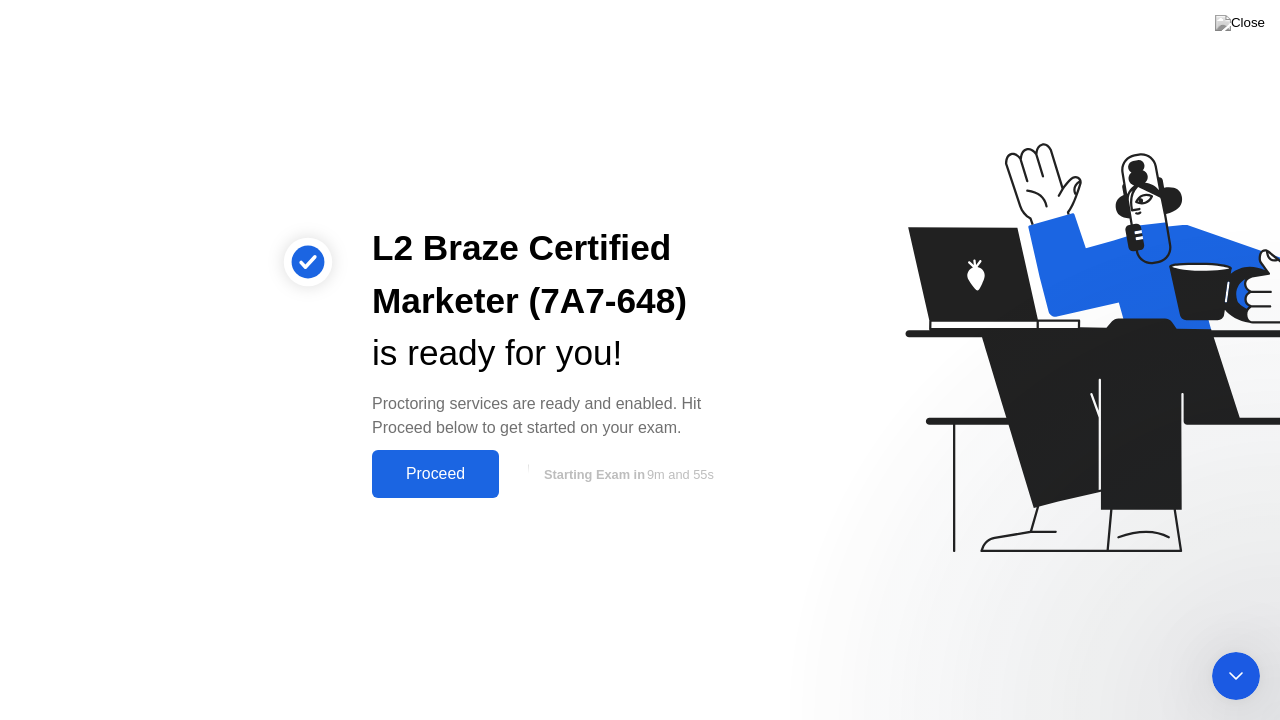 scroll, scrollTop: 0, scrollLeft: 0, axis: both 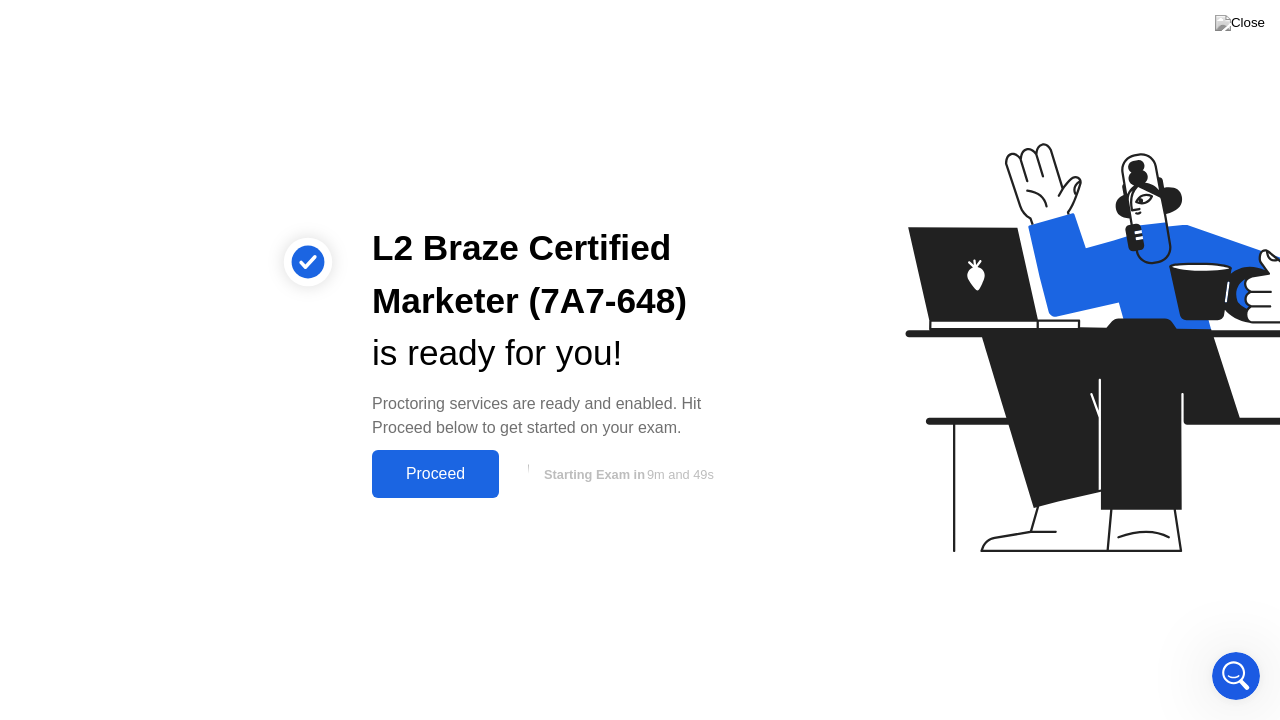 click on "Proceed" 